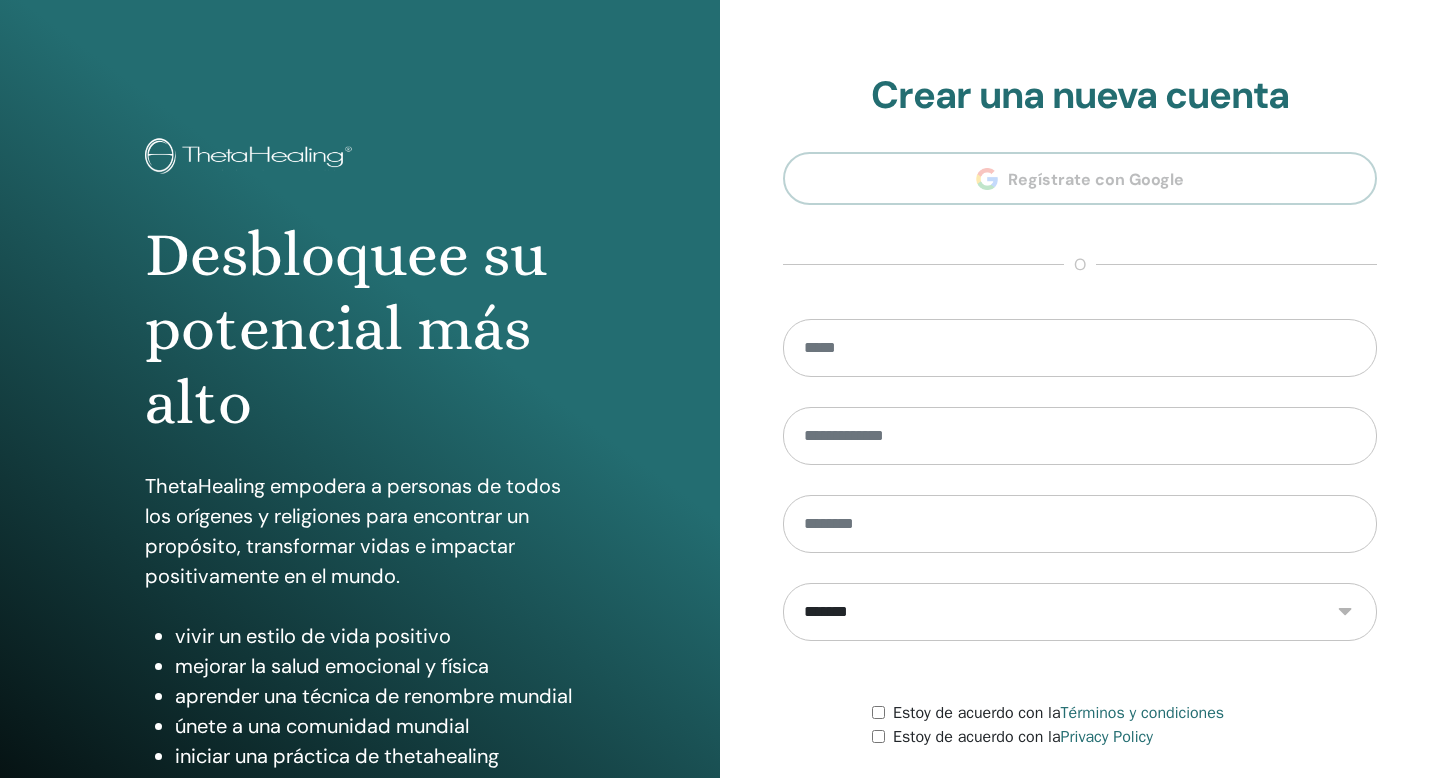 scroll, scrollTop: 0, scrollLeft: 0, axis: both 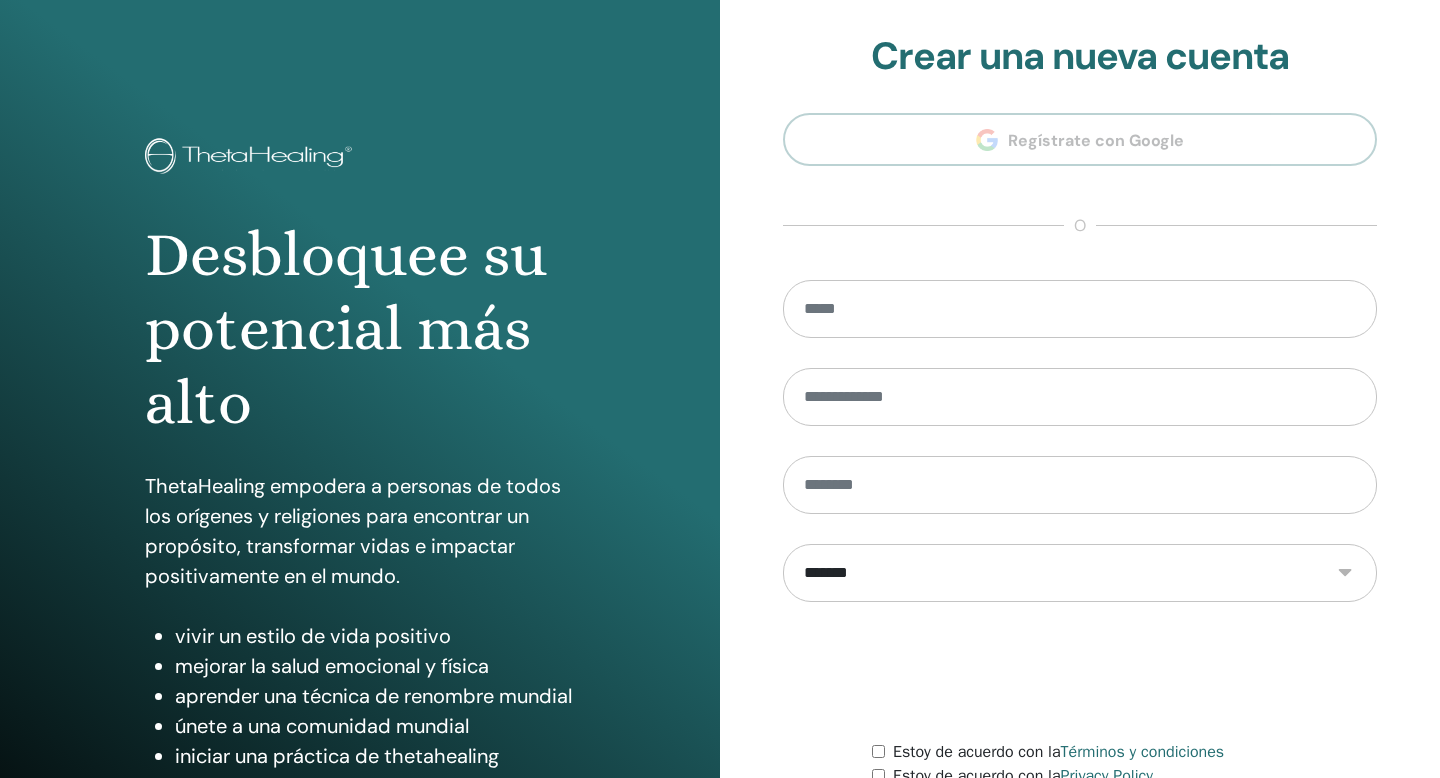 click on "**********" at bounding box center (1080, 452) 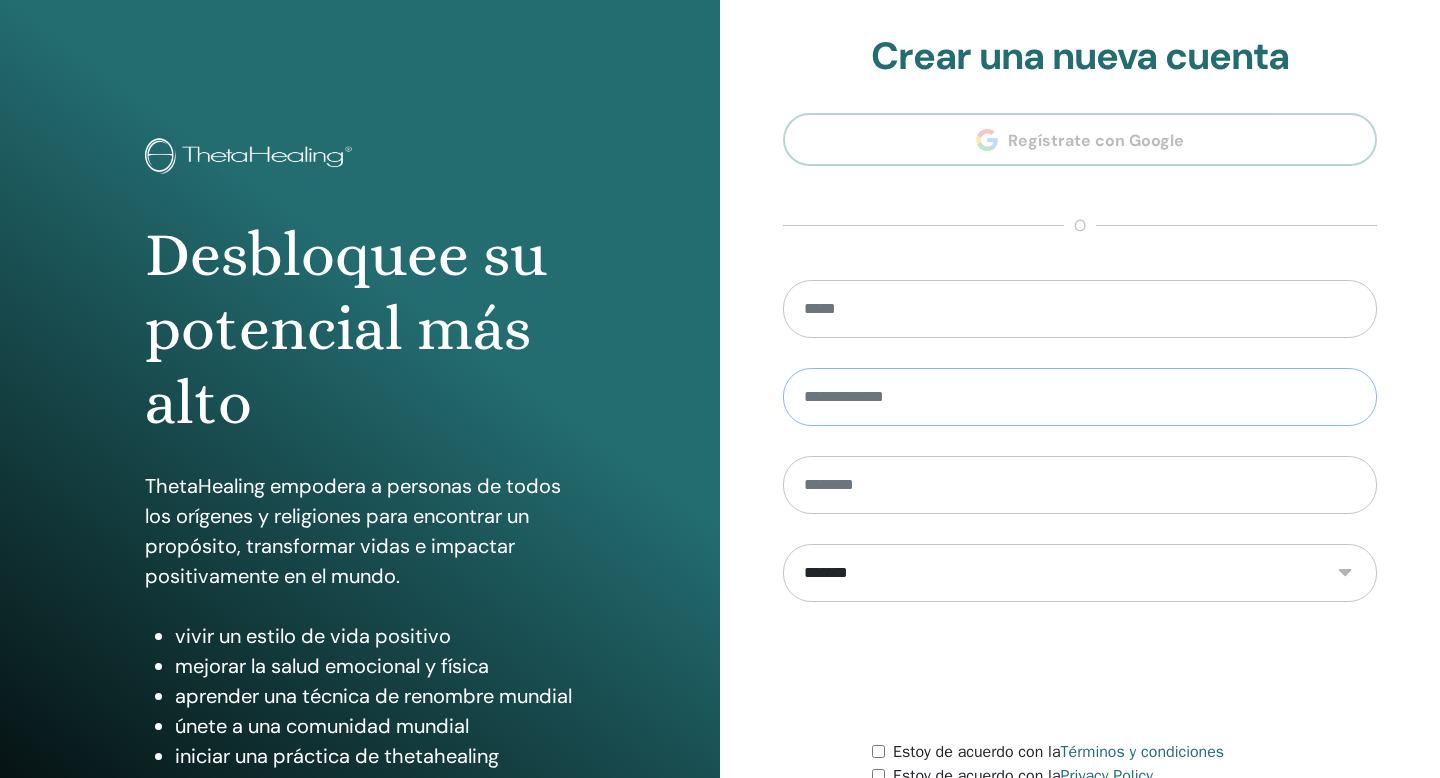 click at bounding box center [1080, 397] 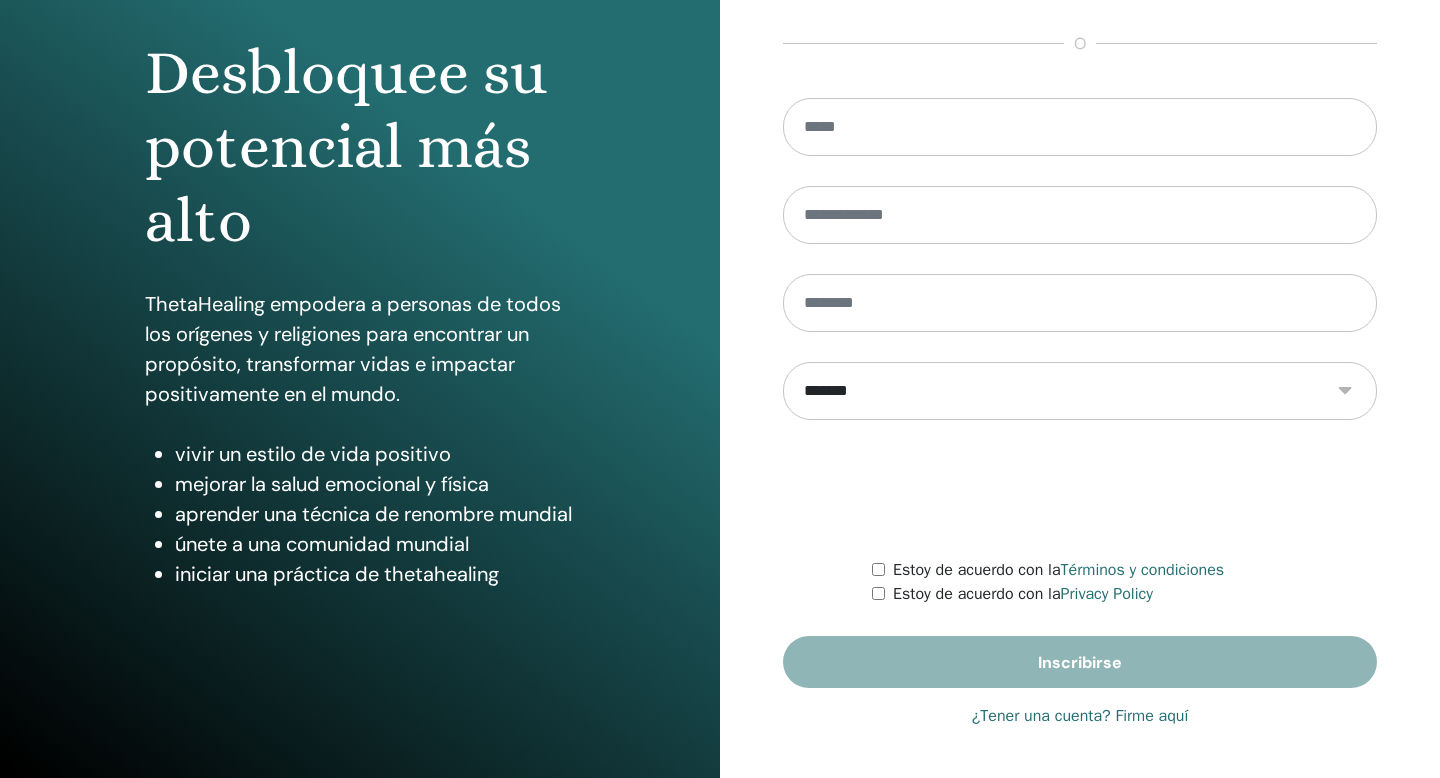 click on "¿Tener una cuenta? Firme aquí" at bounding box center [1080, 716] 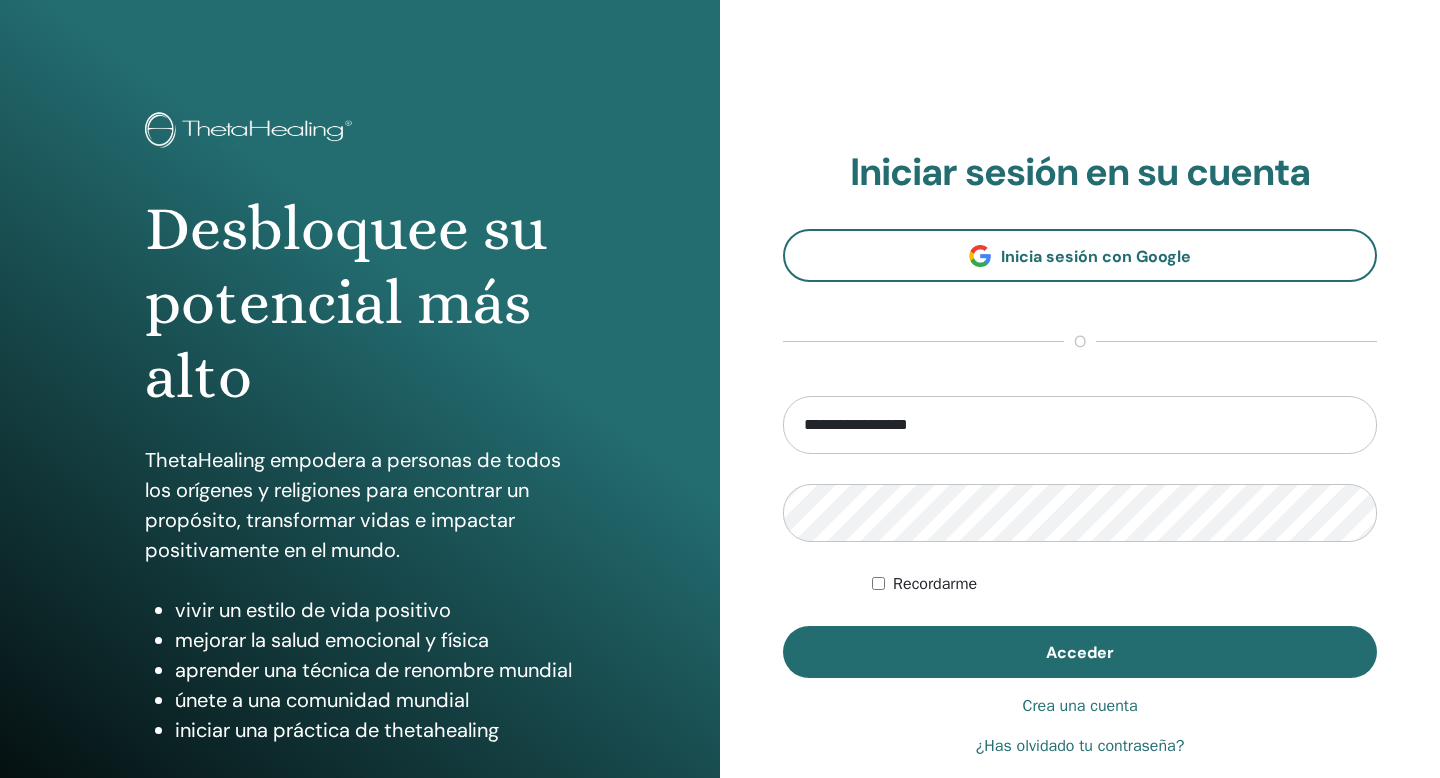 scroll, scrollTop: 0, scrollLeft: 0, axis: both 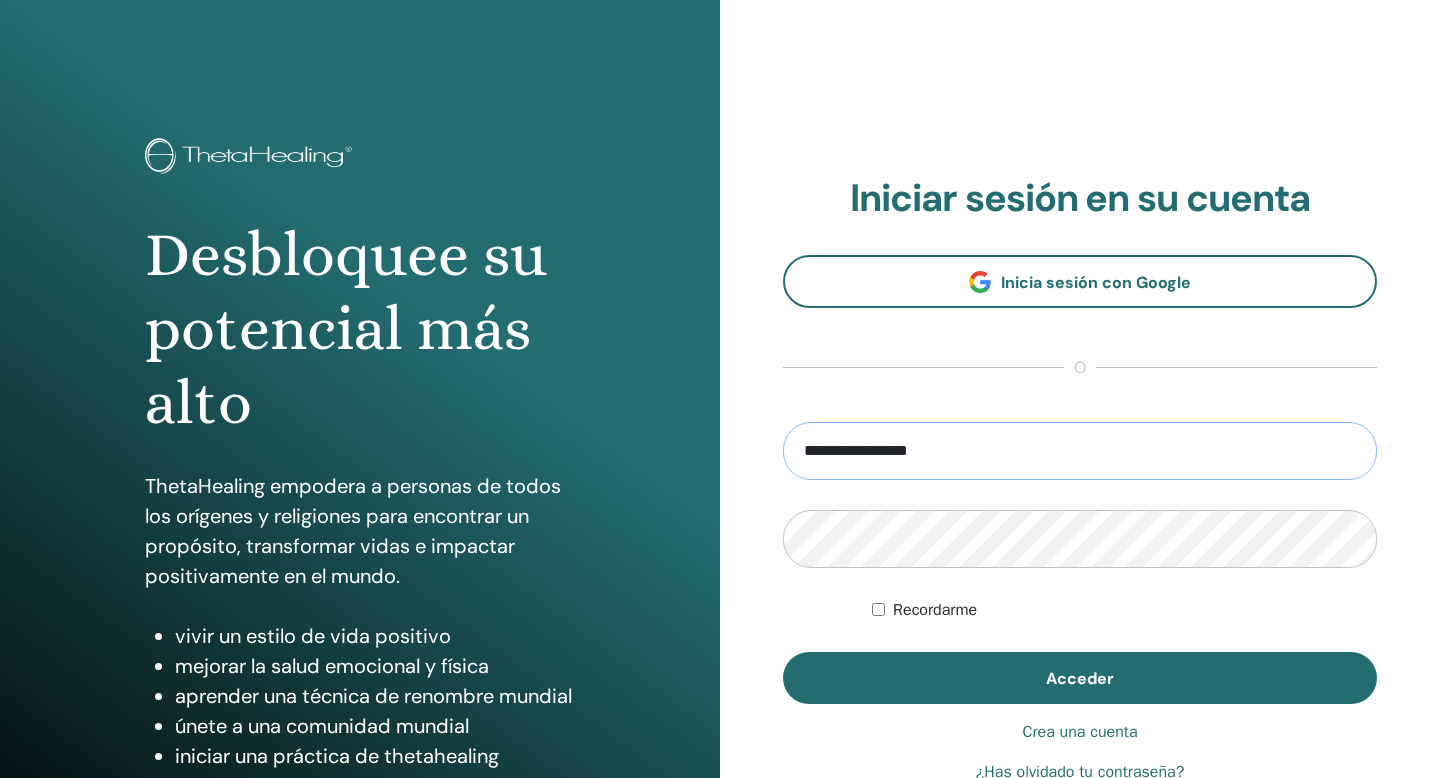 click on "**********" at bounding box center (1080, 451) 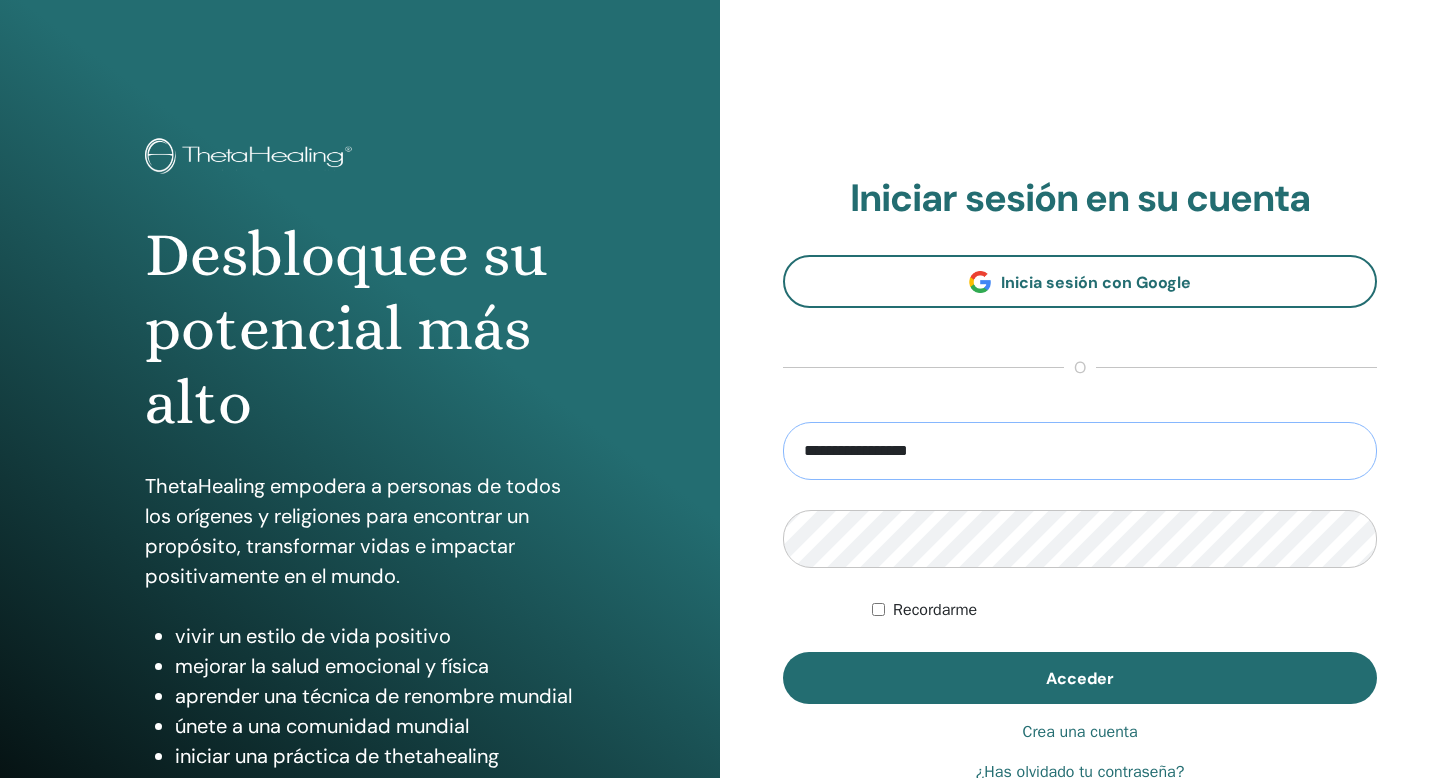 drag, startPoint x: 842, startPoint y: 452, endPoint x: 752, endPoint y: 451, distance: 90.005554 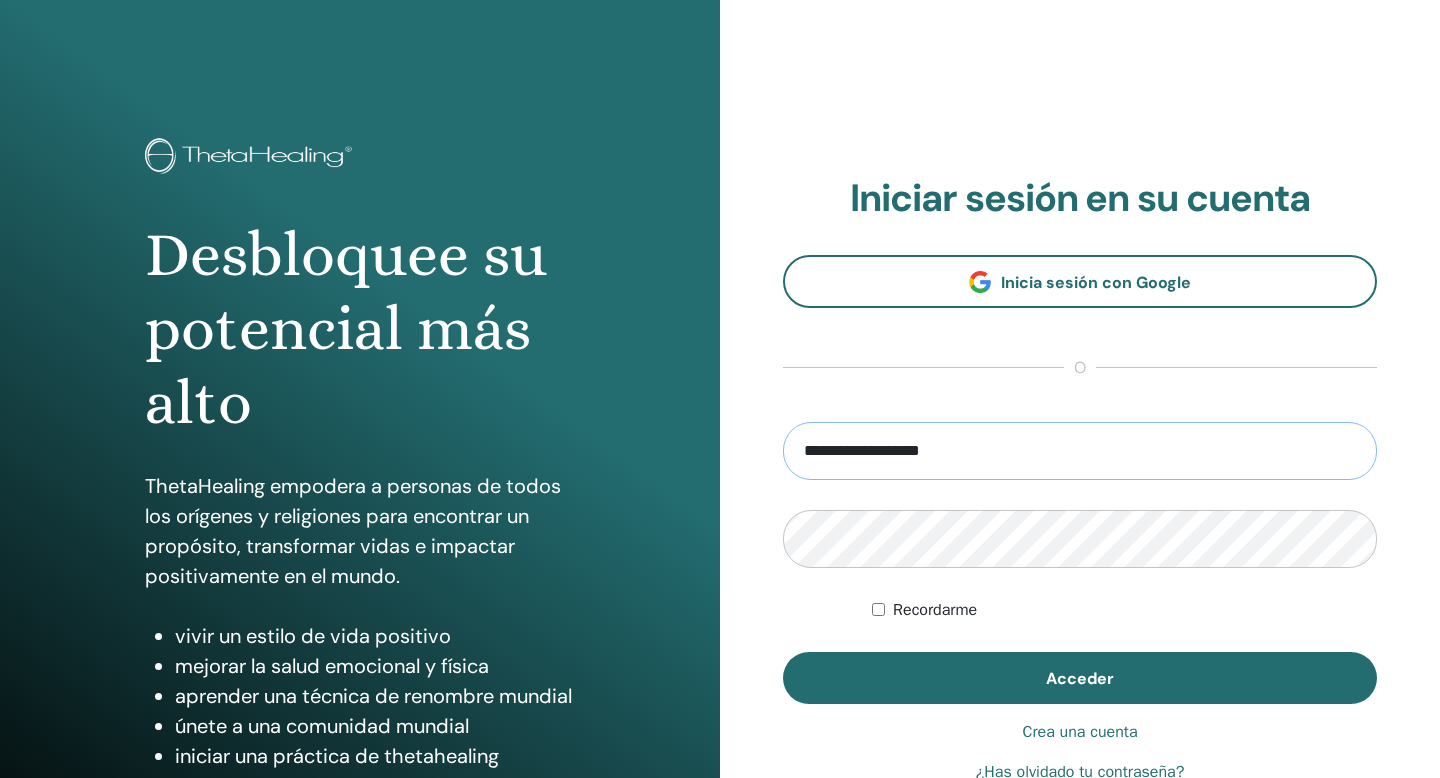 type on "**********" 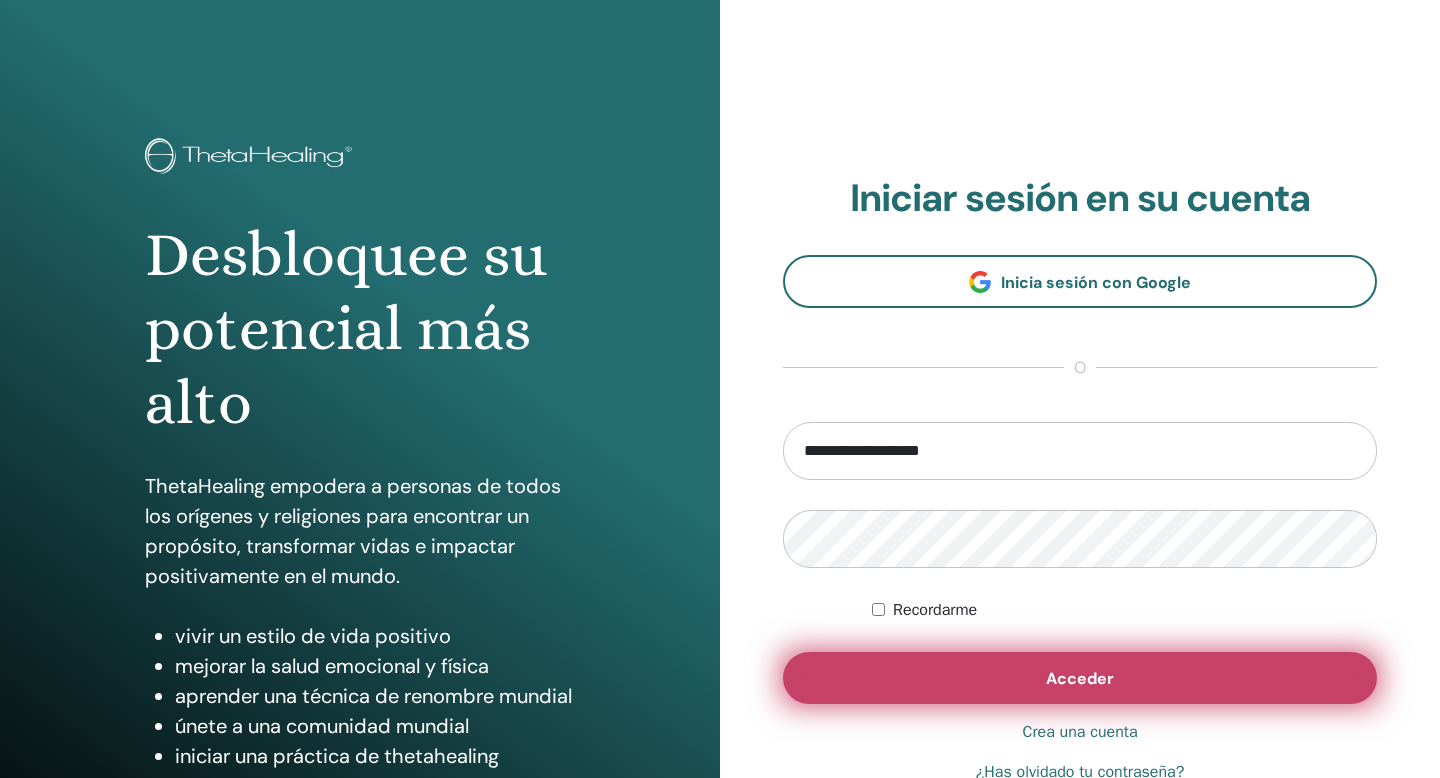 click on "Acceder" at bounding box center [1080, 678] 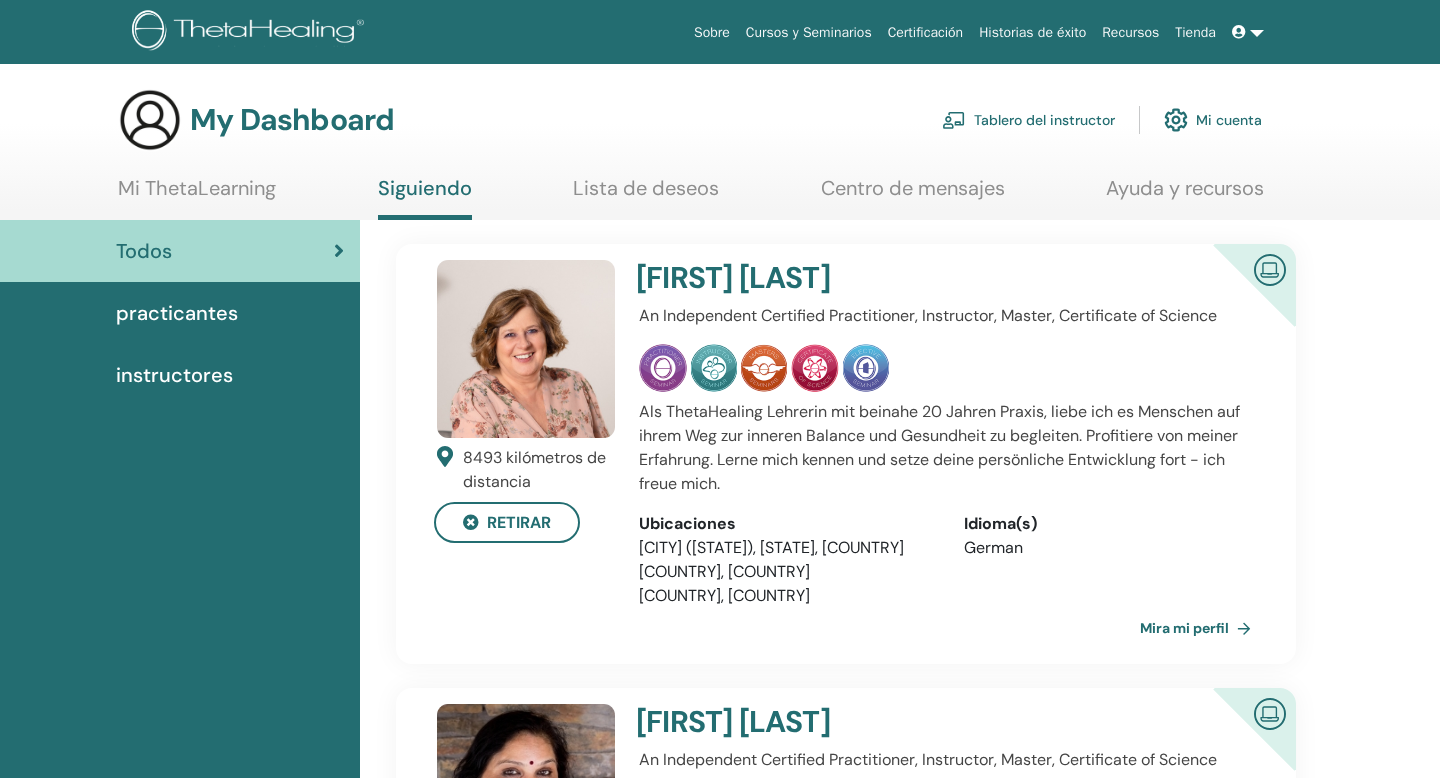 scroll, scrollTop: 0, scrollLeft: 0, axis: both 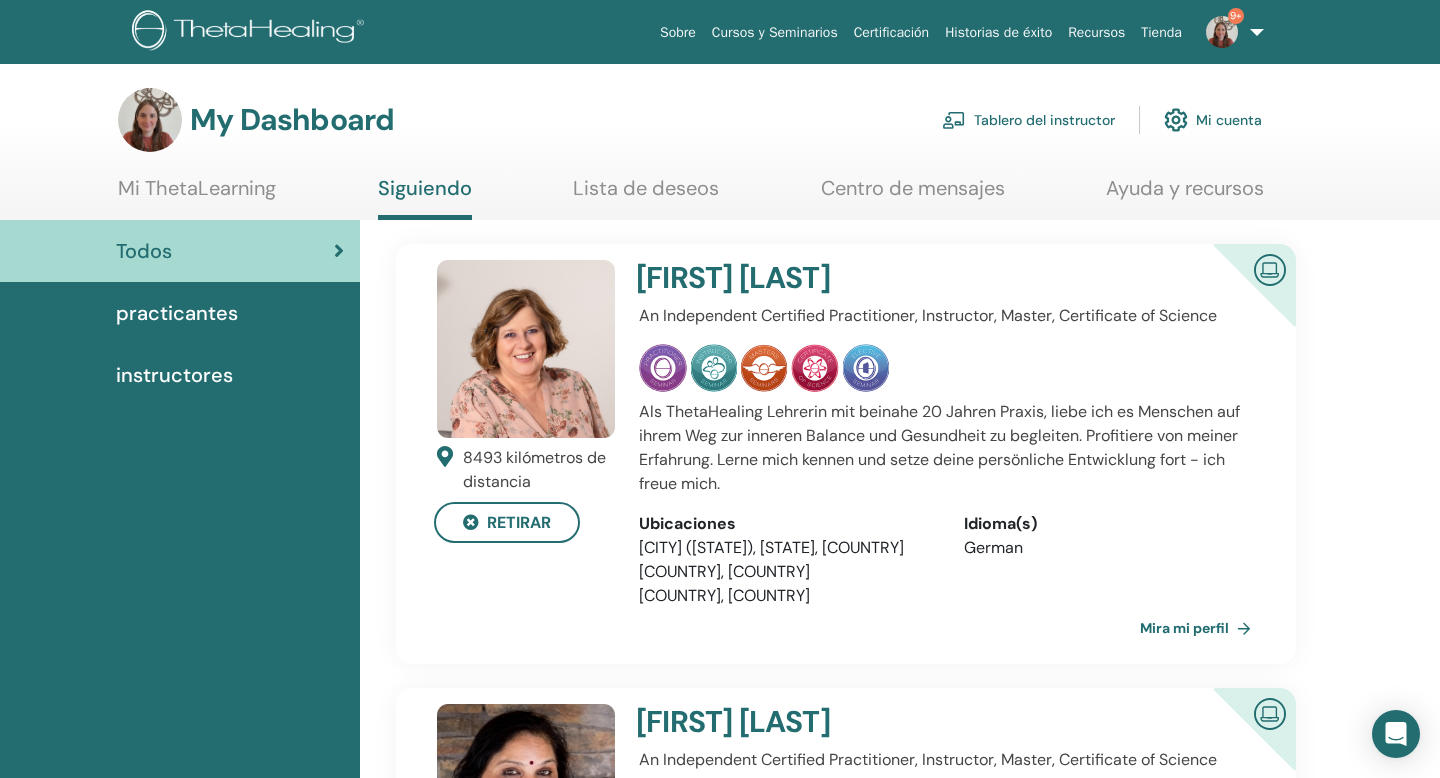click on "Tablero del instructor" at bounding box center (1028, 120) 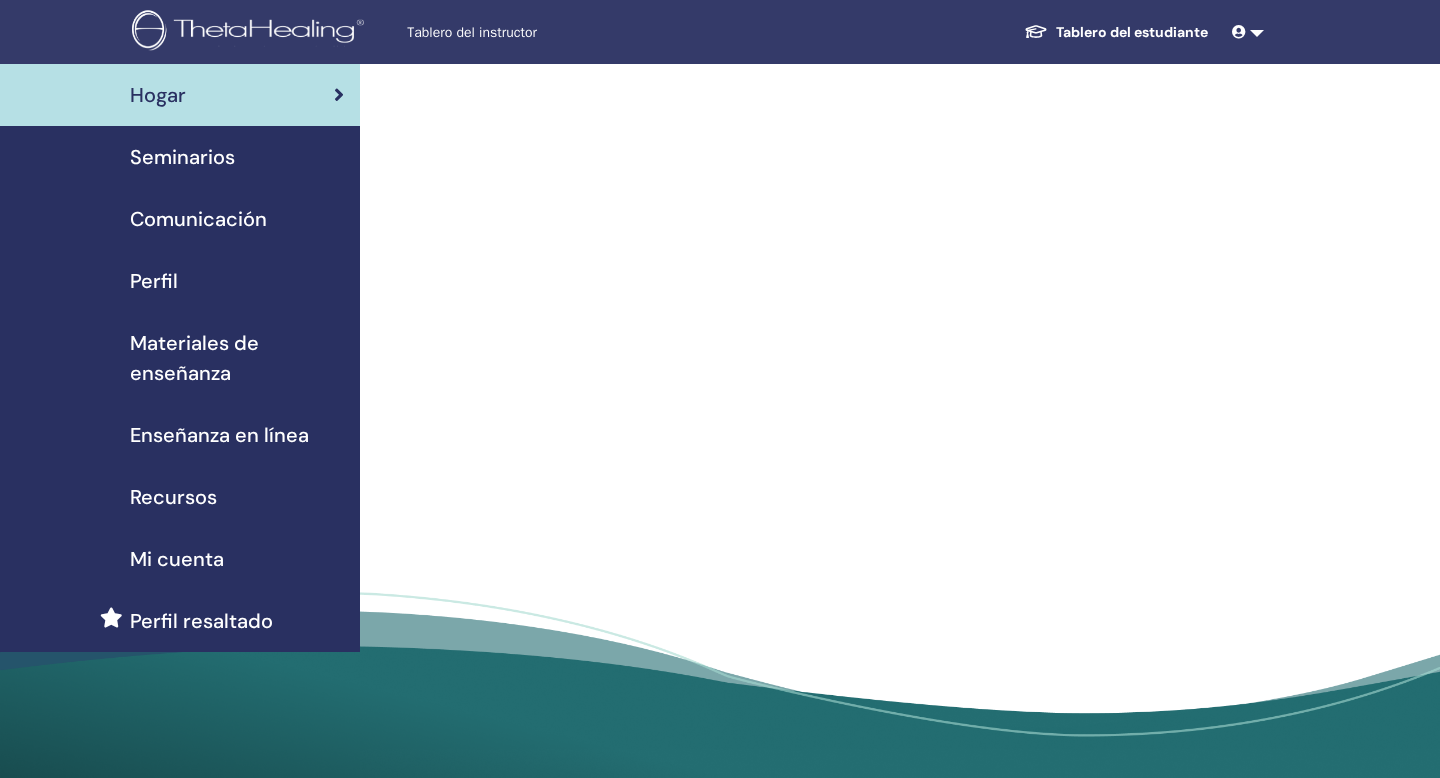 scroll, scrollTop: 0, scrollLeft: 0, axis: both 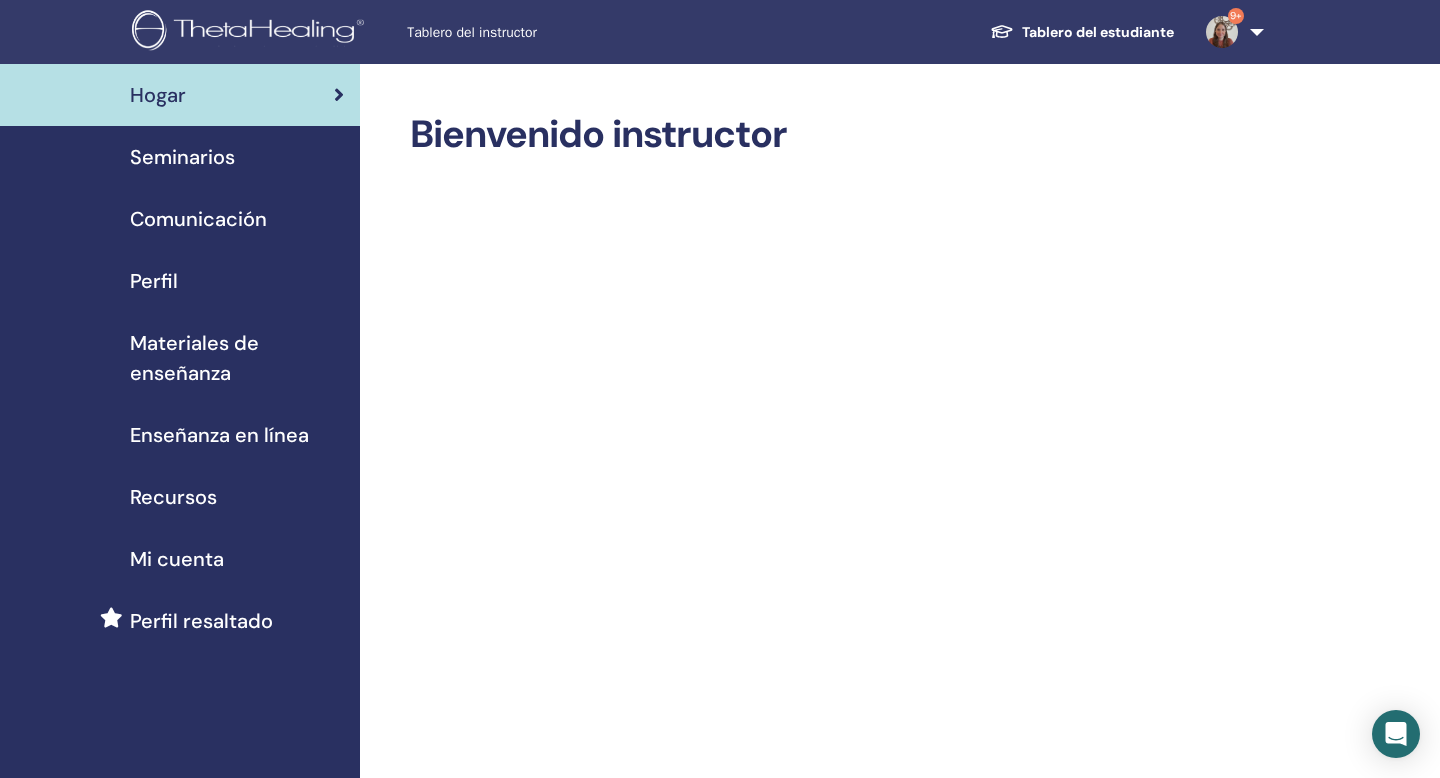 click on "Seminarios" at bounding box center (180, 157) 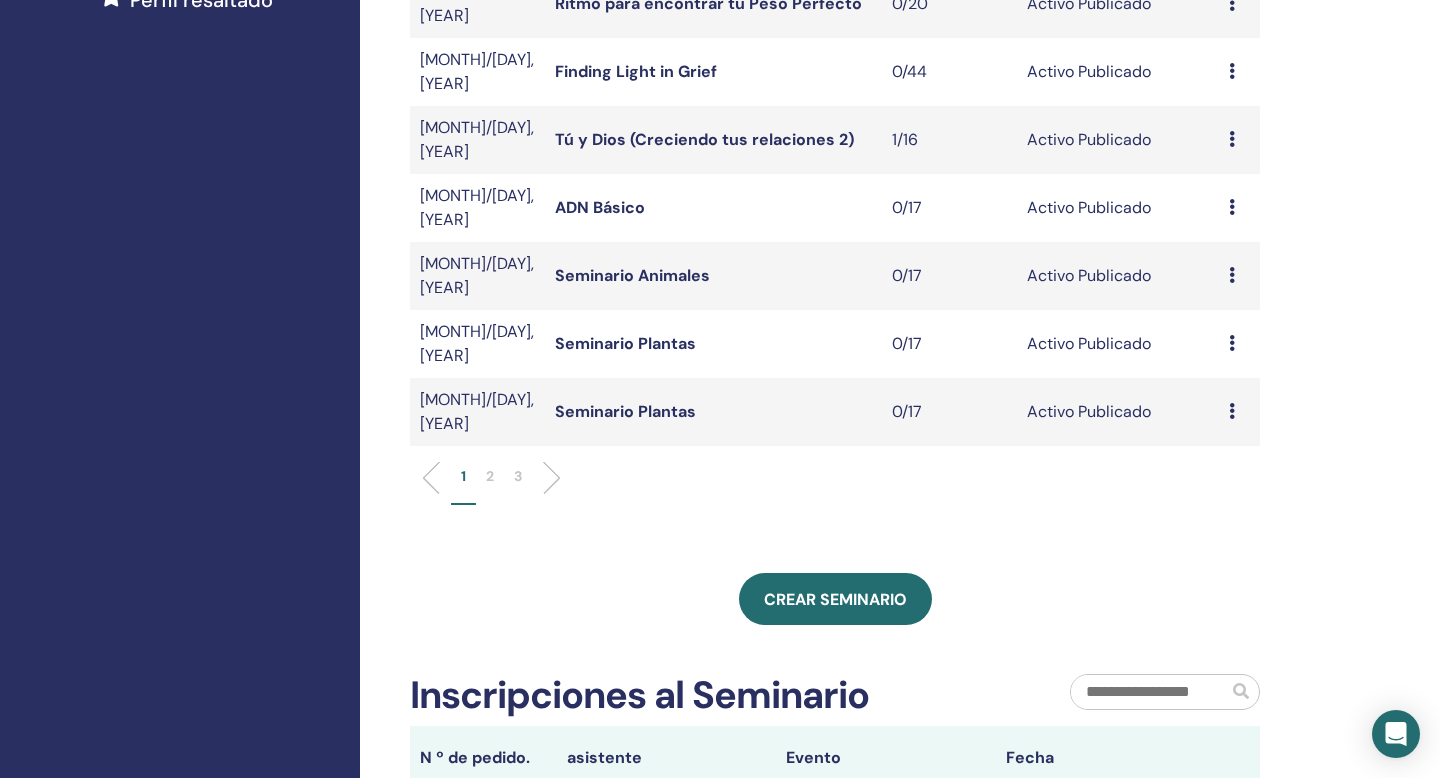 scroll, scrollTop: 619, scrollLeft: 0, axis: vertical 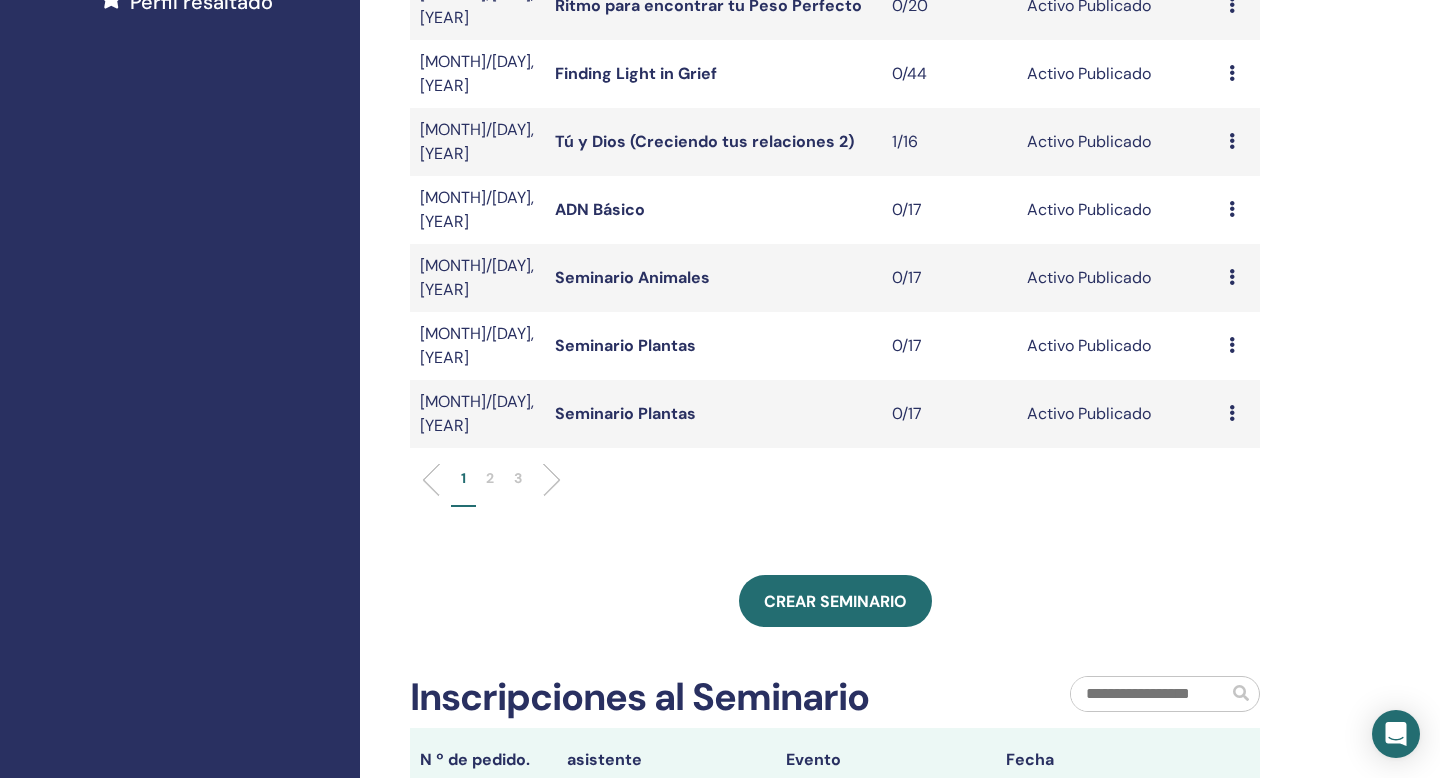 click on "2" at bounding box center (490, 478) 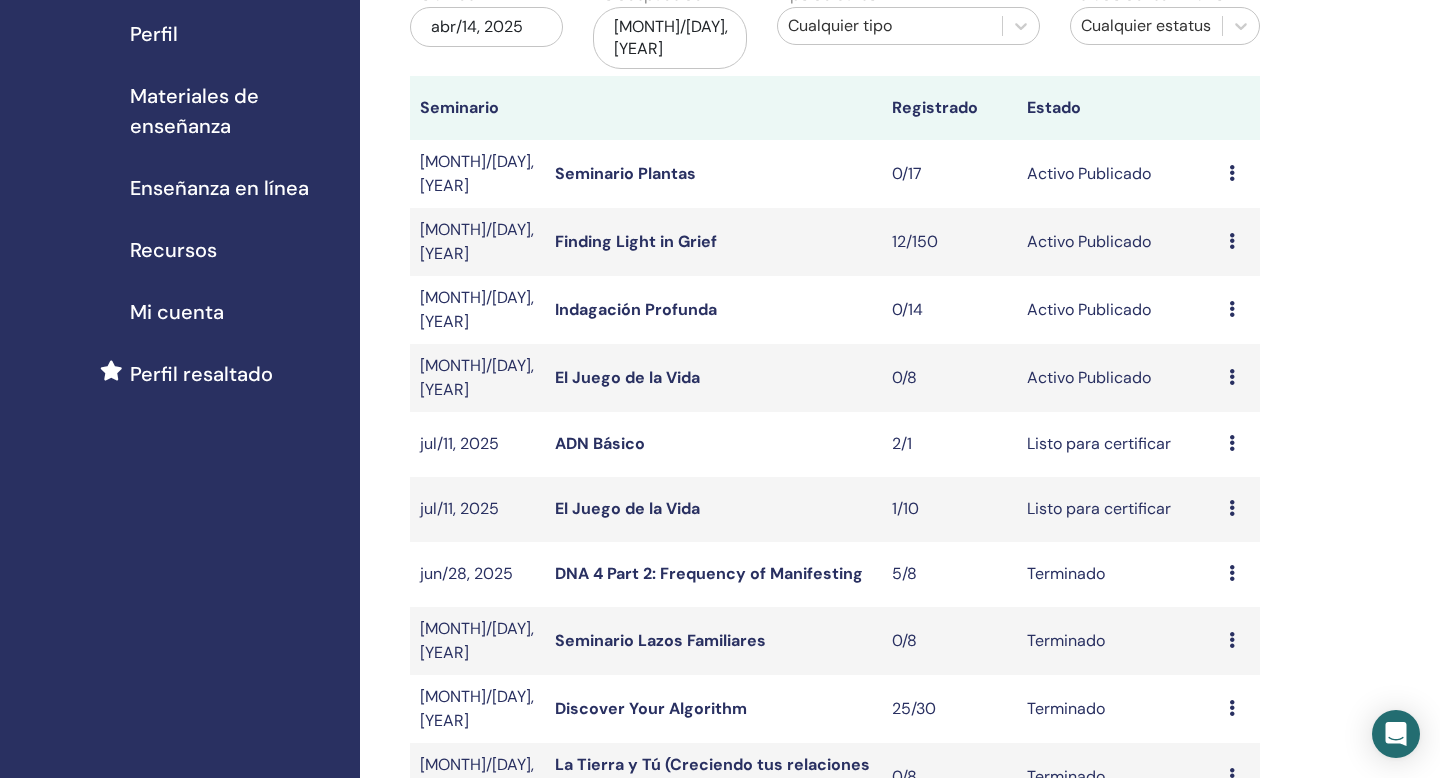 scroll, scrollTop: 224, scrollLeft: 0, axis: vertical 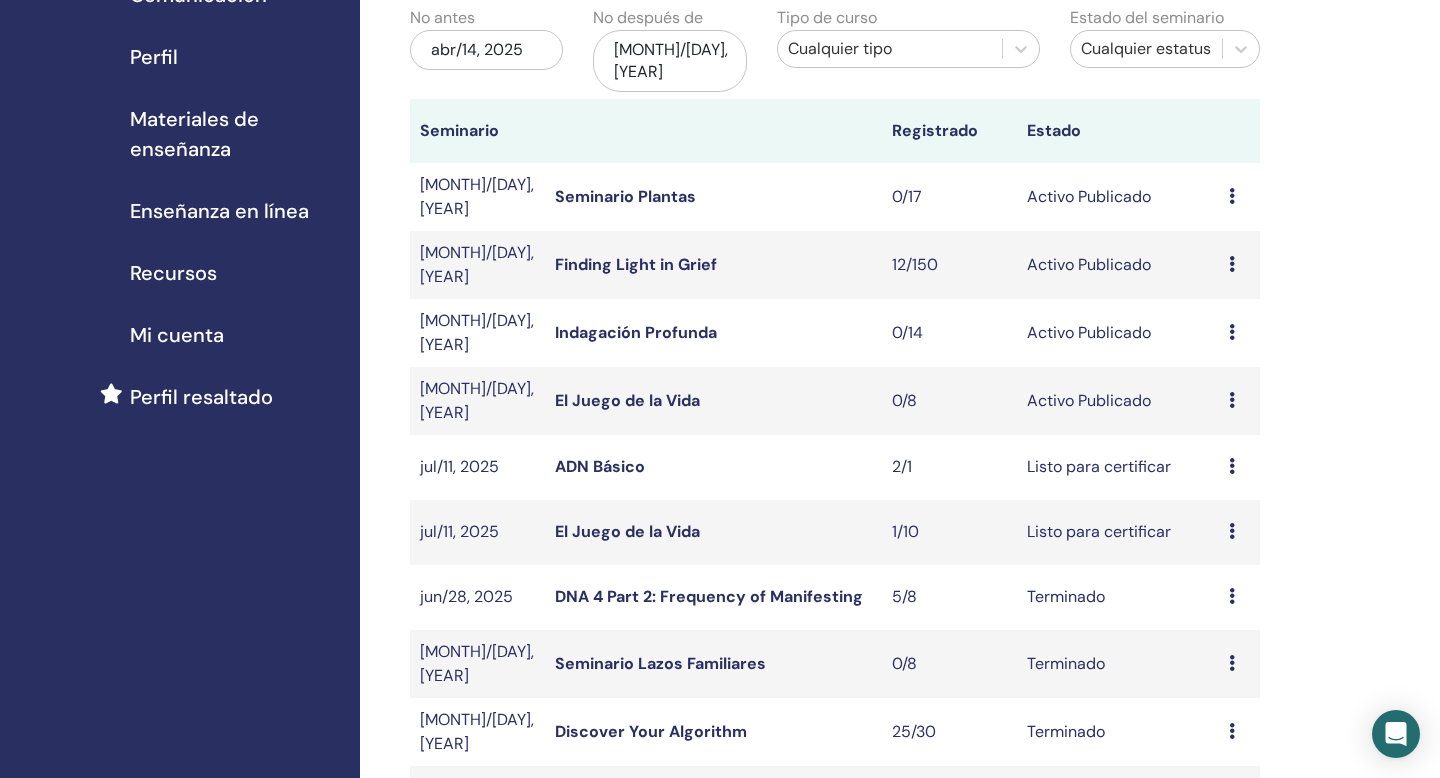 click at bounding box center [1232, 264] 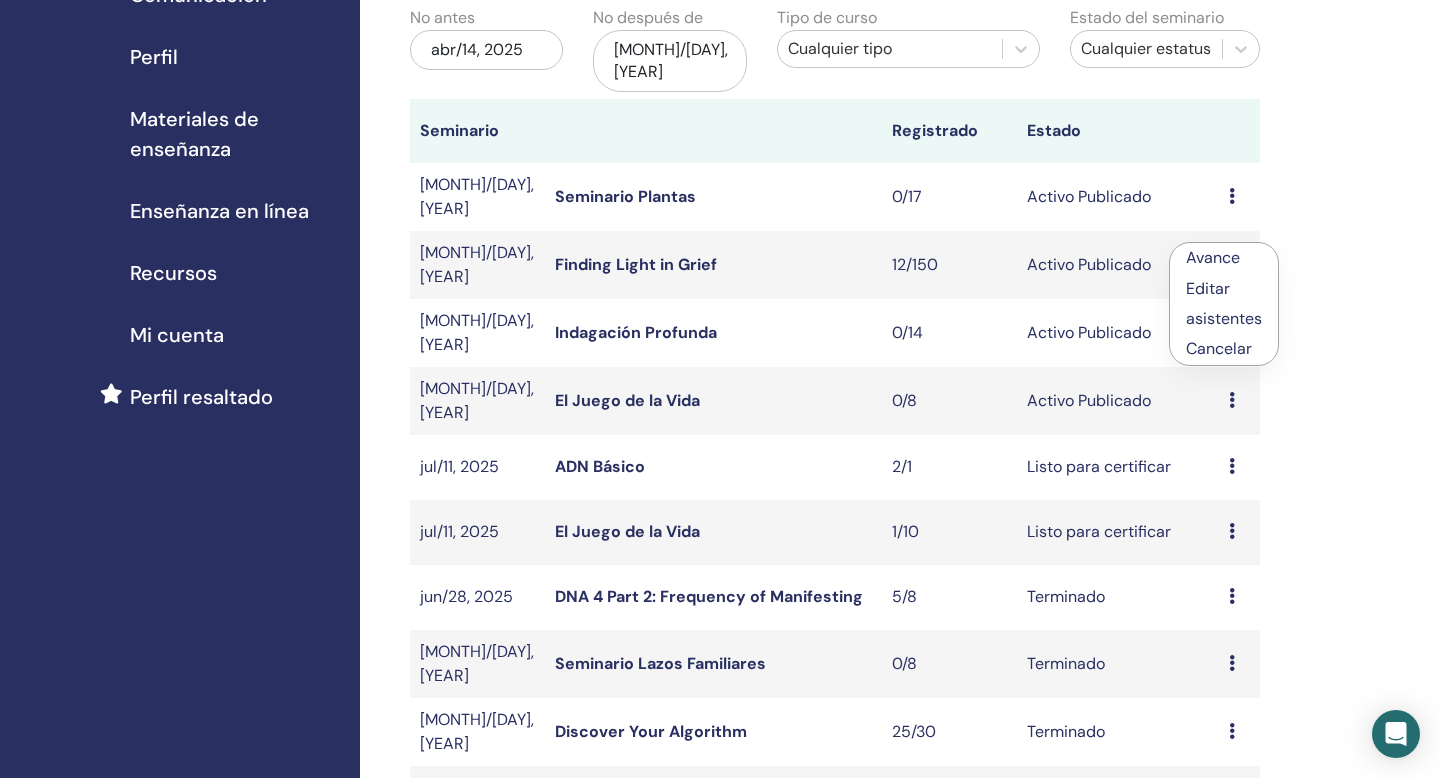 click on "asistentes" at bounding box center [1224, 318] 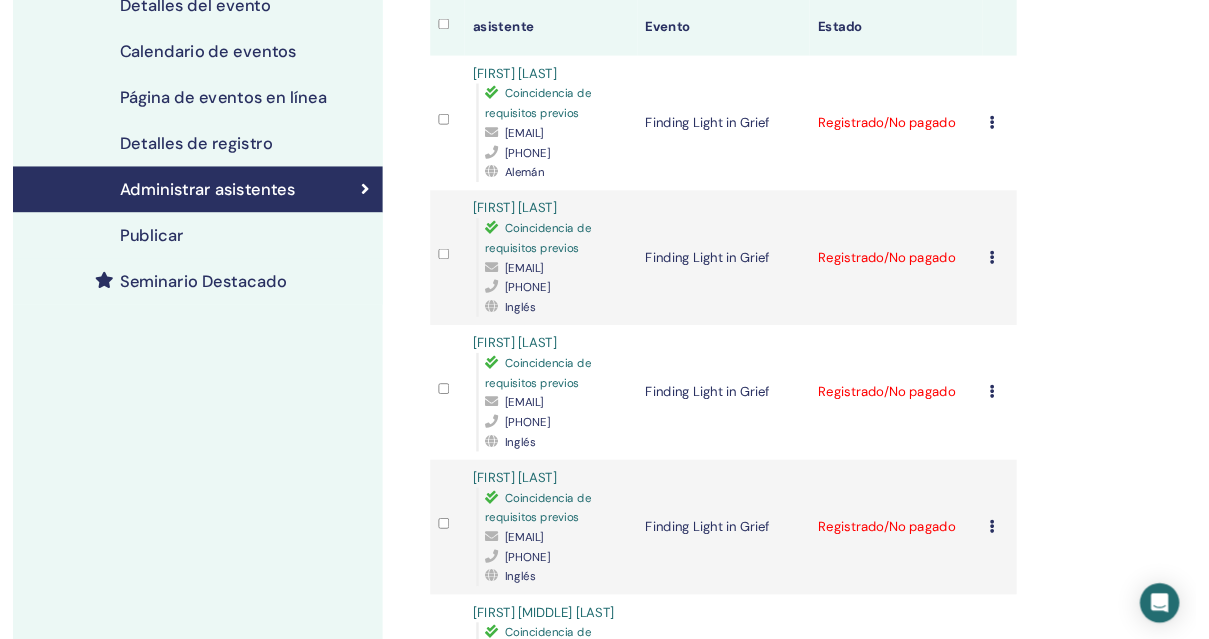 scroll, scrollTop: 0, scrollLeft: 0, axis: both 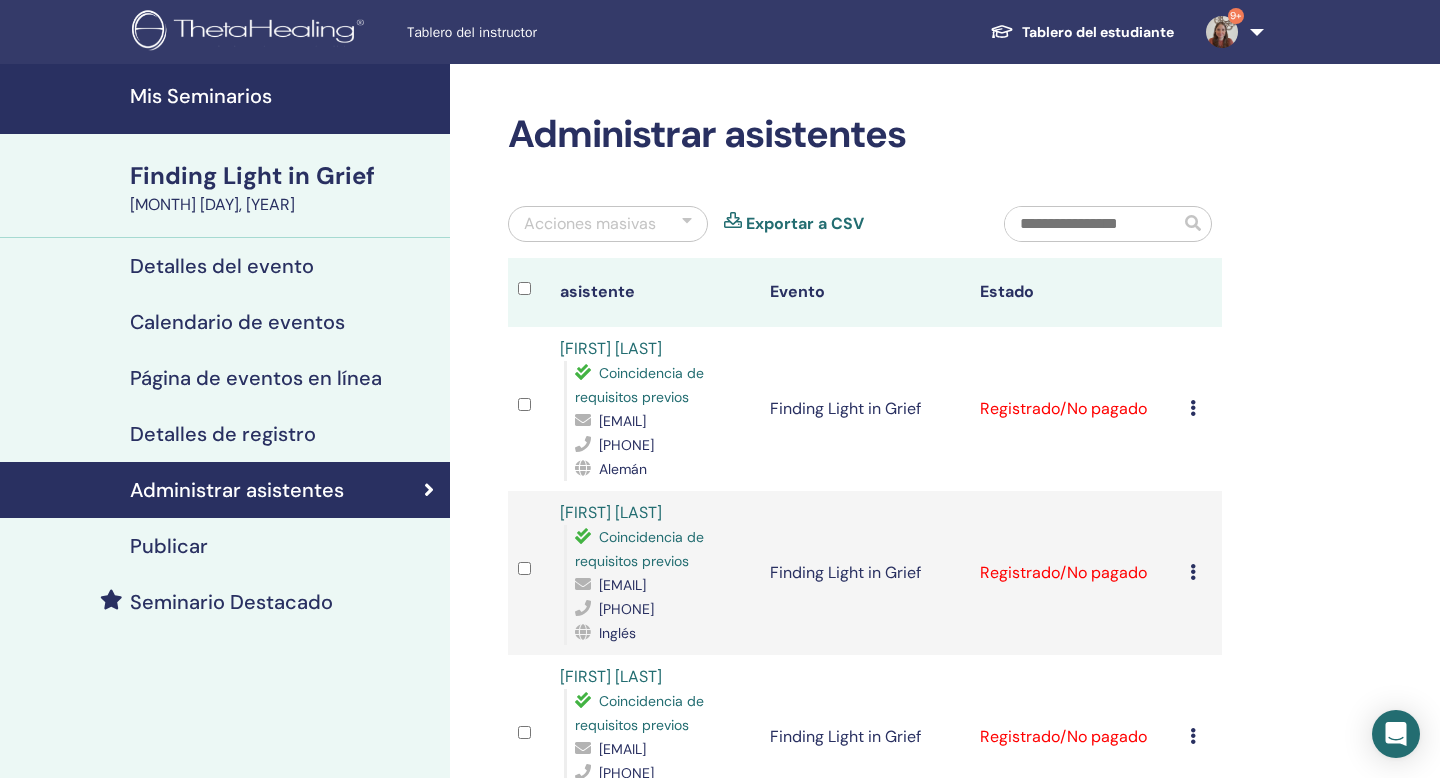click on "Exportar a CSV" at bounding box center [805, 224] 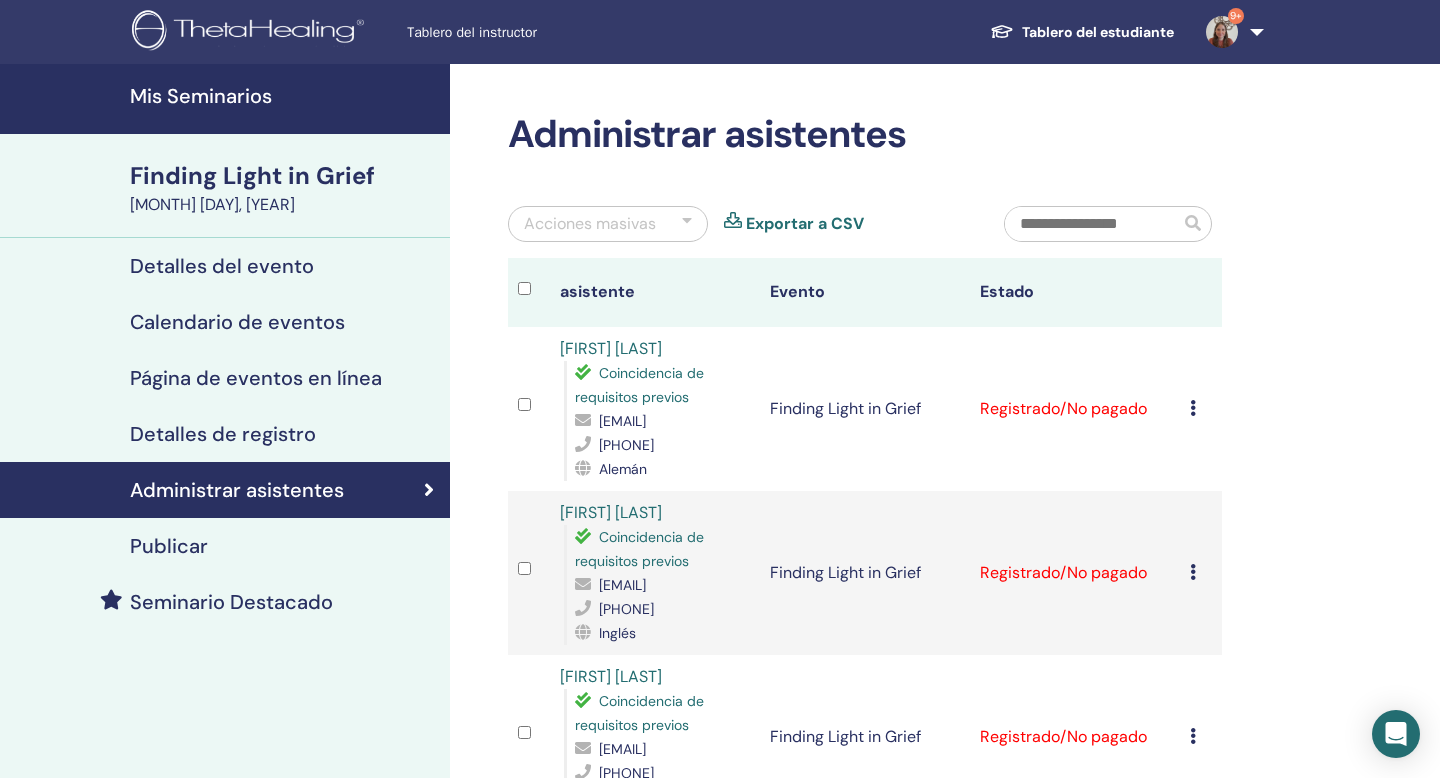 click on "Administrar asistentes Acciones masivas Exportar a CSV asistente Evento Estado Iris Müller Coincidencia de requisitos previos inbalance_iris@web.de +49-1522-2976224 Alemán Finding Light in Grief Registrado/No pagado Cancelar registro No autocertificar Marcar como pagado Marcar como no pagado Marcar como ausente Completar y certificar Descargar Certificado IOANNA BAKRATSA Coincidencia de requisitos previos joanna.bakratsa@gmail.com +306937067936 Inglés Finding Light in Grief Registrado/No pagado Cancelar registro No autocertificar Marcar como pagado Marcar como no pagado Marcar como ausente Completar y certificar Descargar Certificado BURHANETTİN  DAGDONDEREN Coincidencia de requisitos previos burhan@altinfirsati.com +905327995903 Inglés Finding Light in Grief Registrado/No pagado Cancelar registro No autocertificar Marcar como pagado Marcar como no pagado Marcar como ausente Completar y certificar Descargar Certificado Devaki K Coincidencia de requisitos previos devaki_58@yahoo.co.in +919886886152 1" at bounding box center (930, 1359) 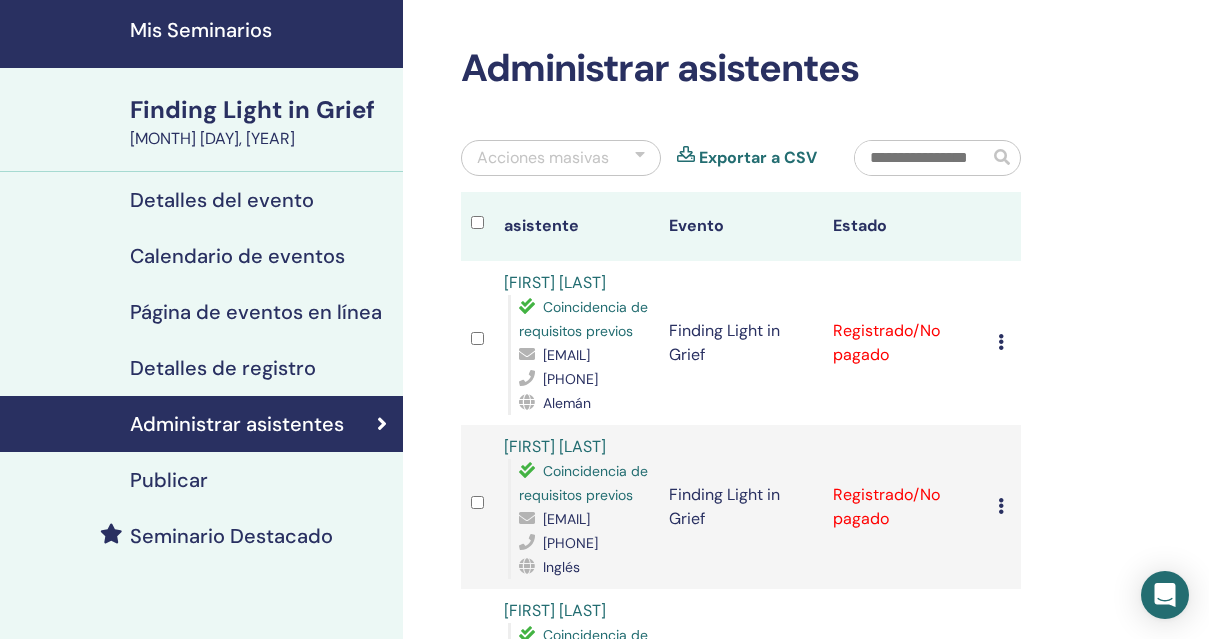 scroll, scrollTop: 0, scrollLeft: 0, axis: both 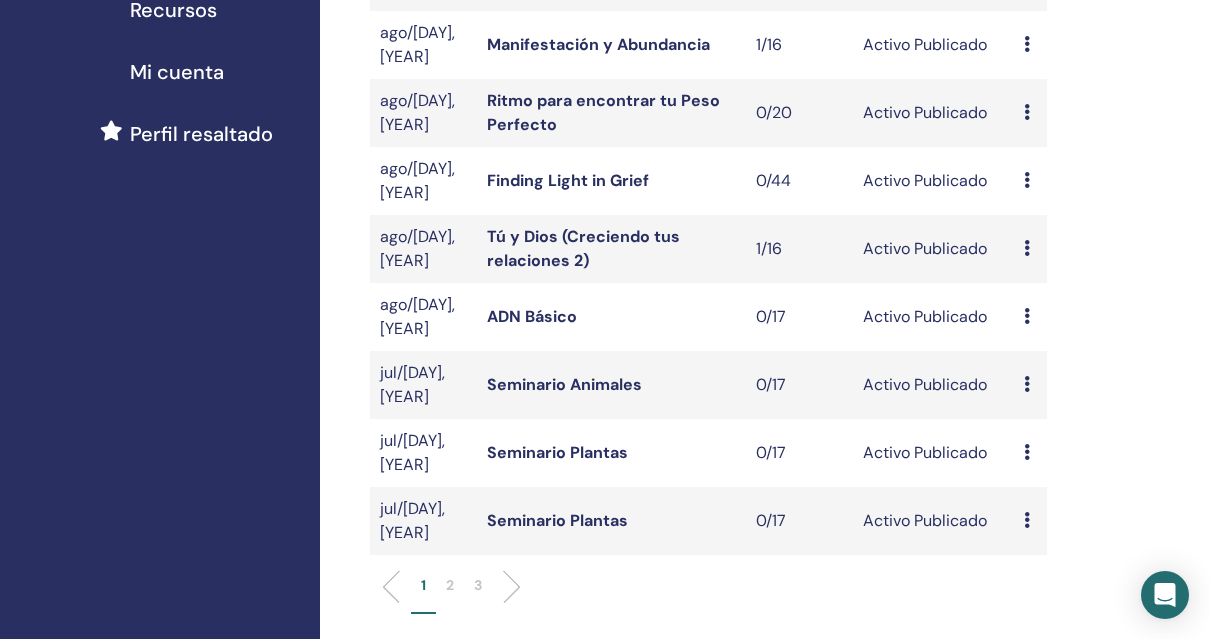 click on "Avance Editar asistentes Cancelar" at bounding box center [1030, 181] 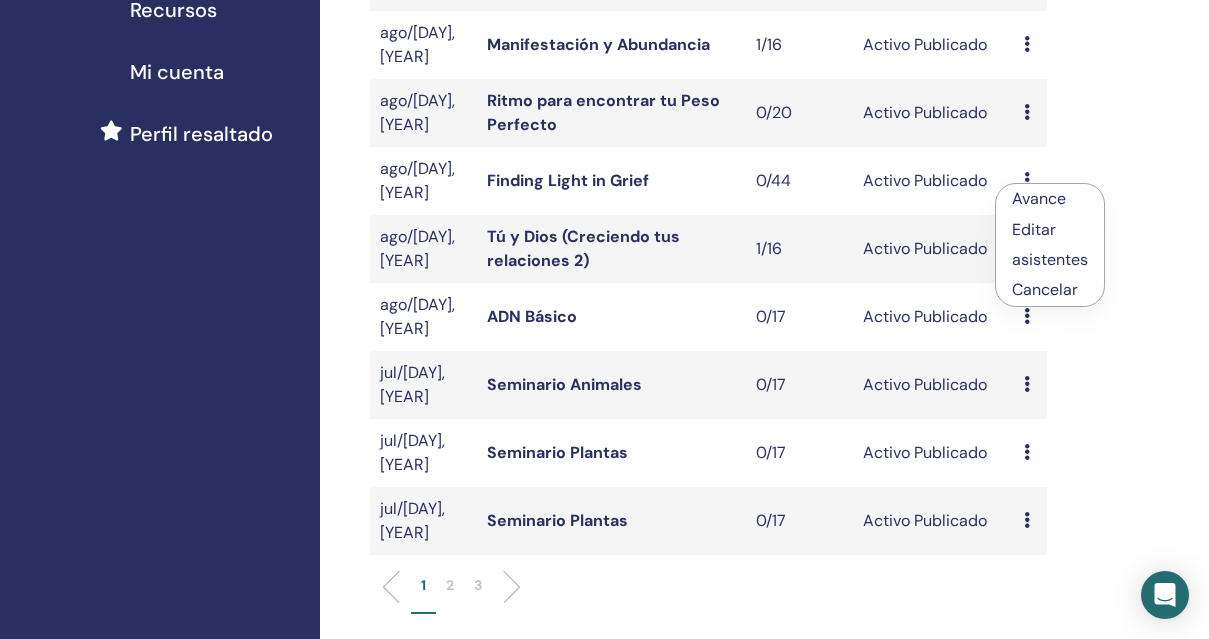 click on "asistentes" at bounding box center (1050, 259) 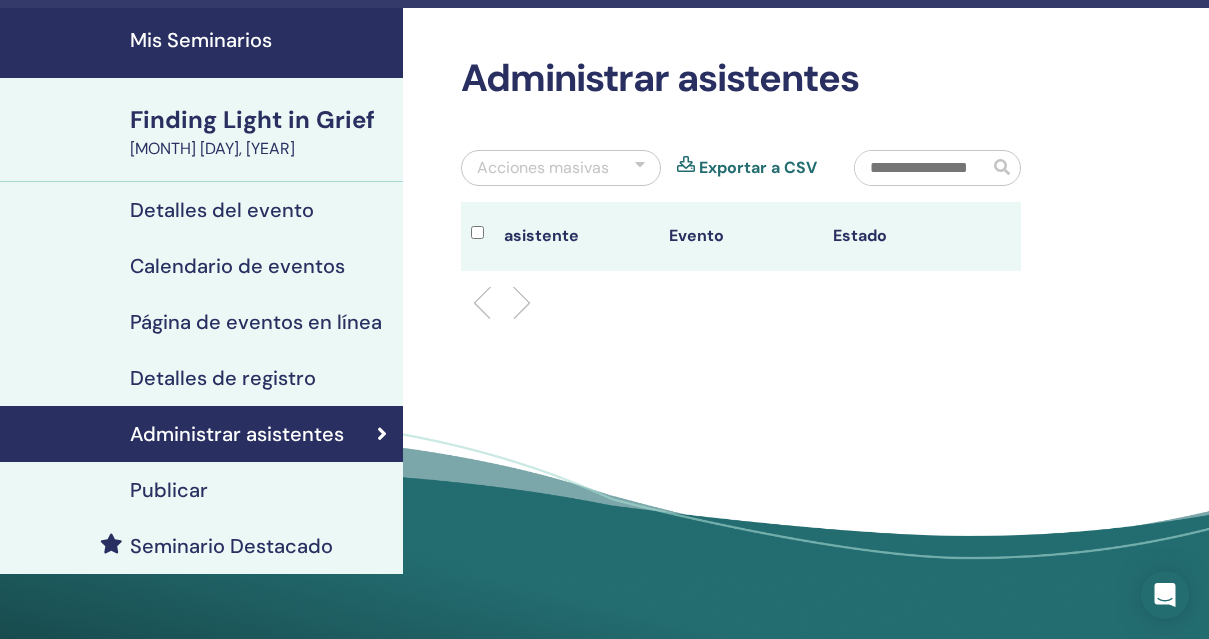 scroll, scrollTop: 61, scrollLeft: 0, axis: vertical 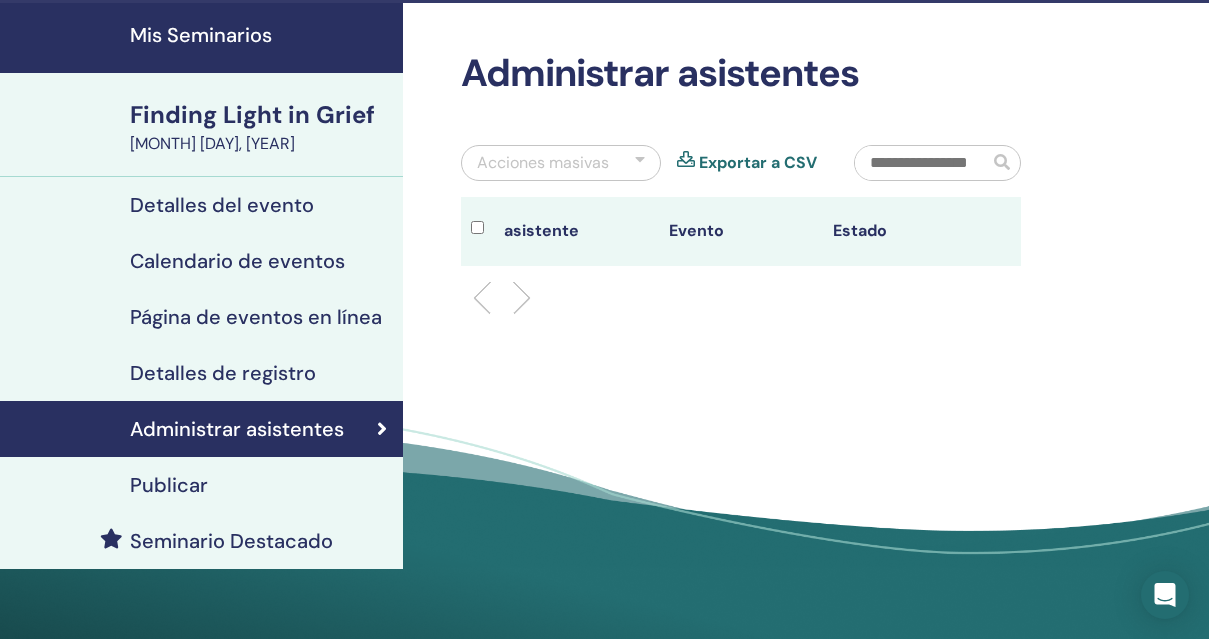 click on "Publicar" at bounding box center [201, 485] 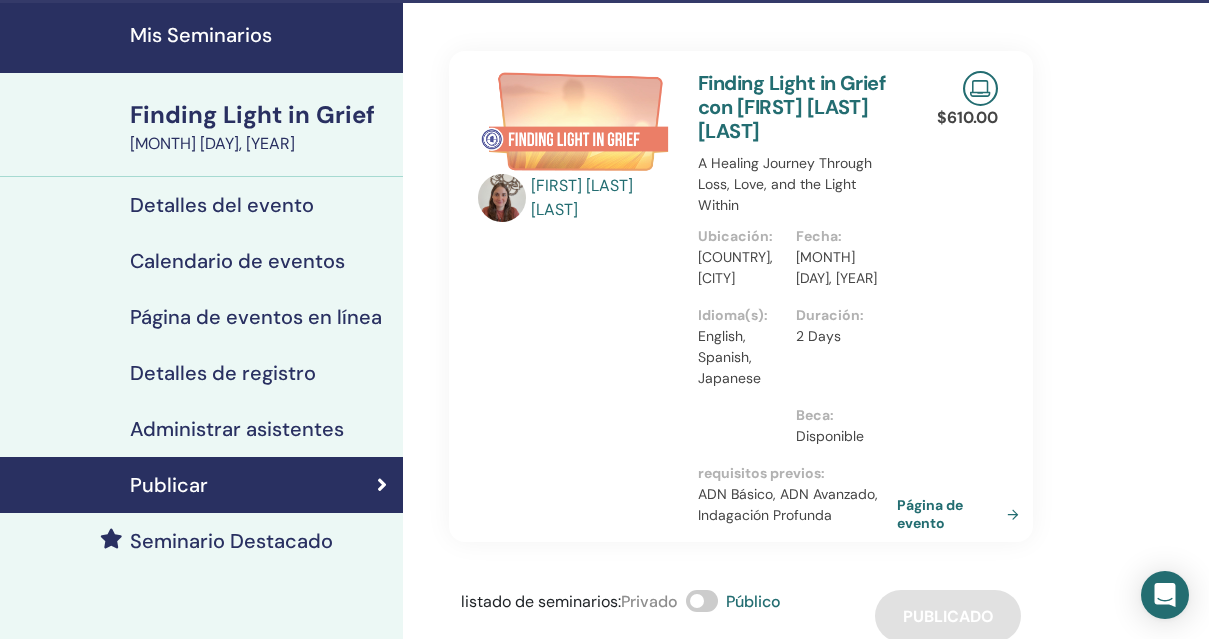 click on "Página de evento" at bounding box center (962, 514) 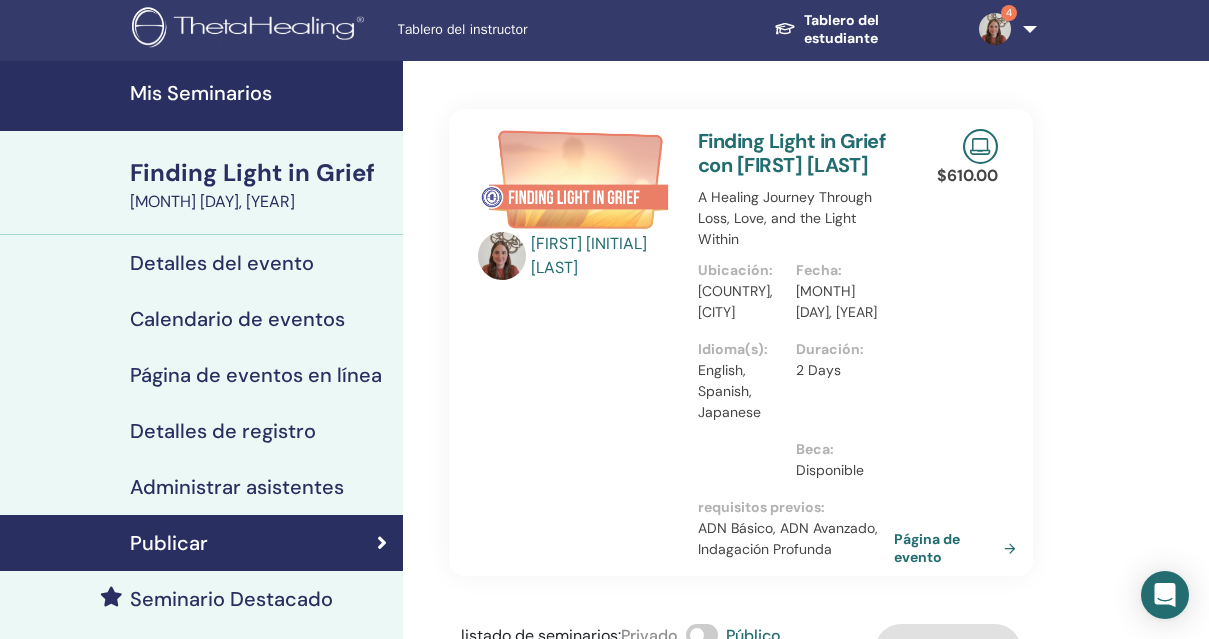 scroll, scrollTop: 0, scrollLeft: 0, axis: both 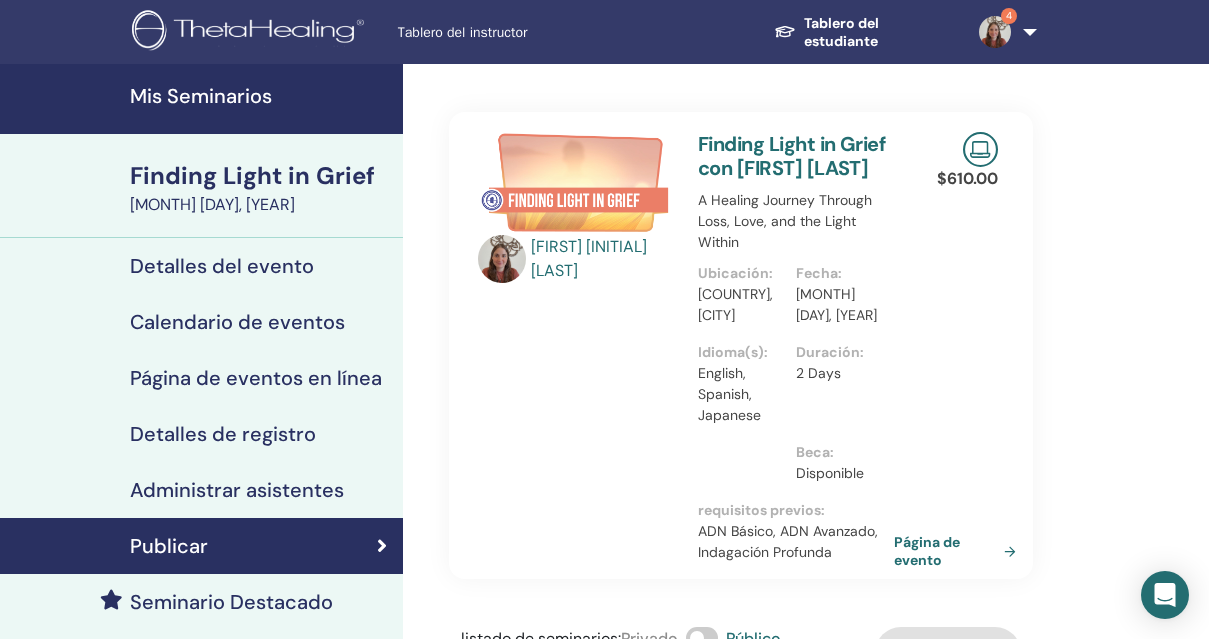 click on "Detalles del evento" at bounding box center [222, 266] 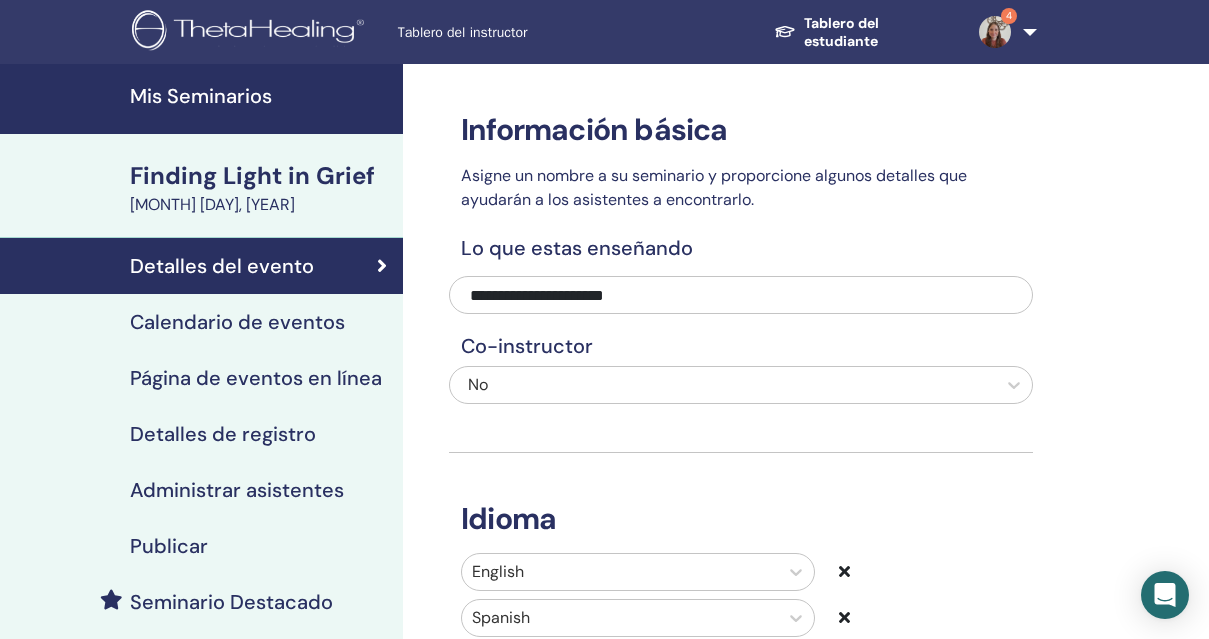 scroll, scrollTop: 8, scrollLeft: 0, axis: vertical 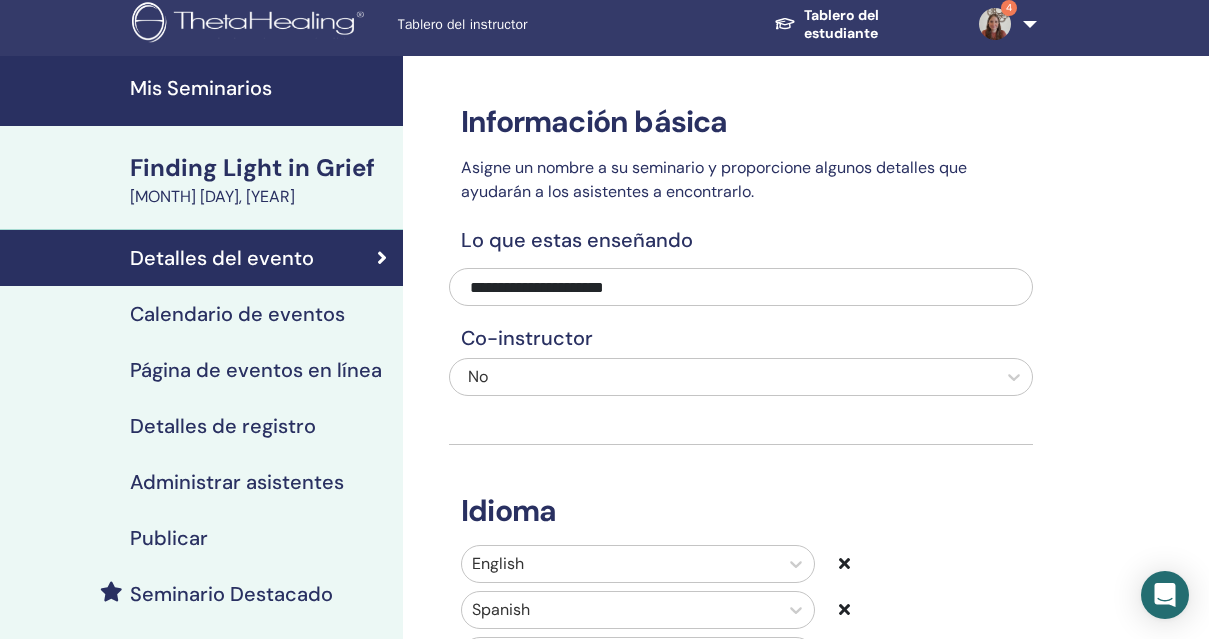 click on "Calendario de eventos" at bounding box center (237, 314) 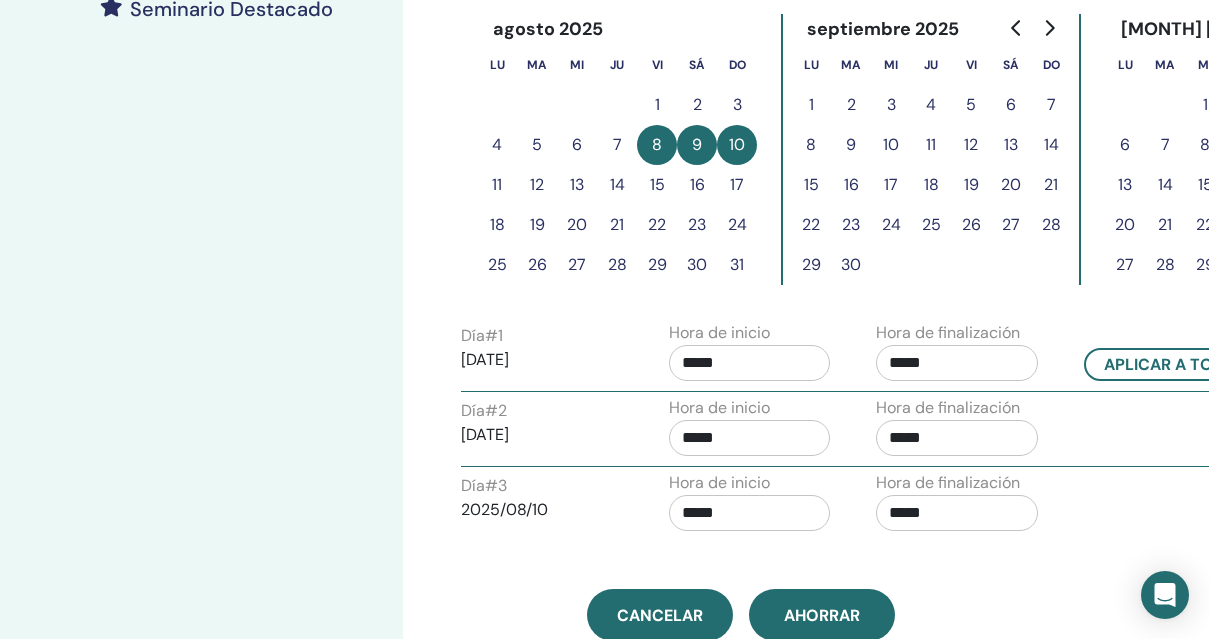 scroll, scrollTop: 600, scrollLeft: 0, axis: vertical 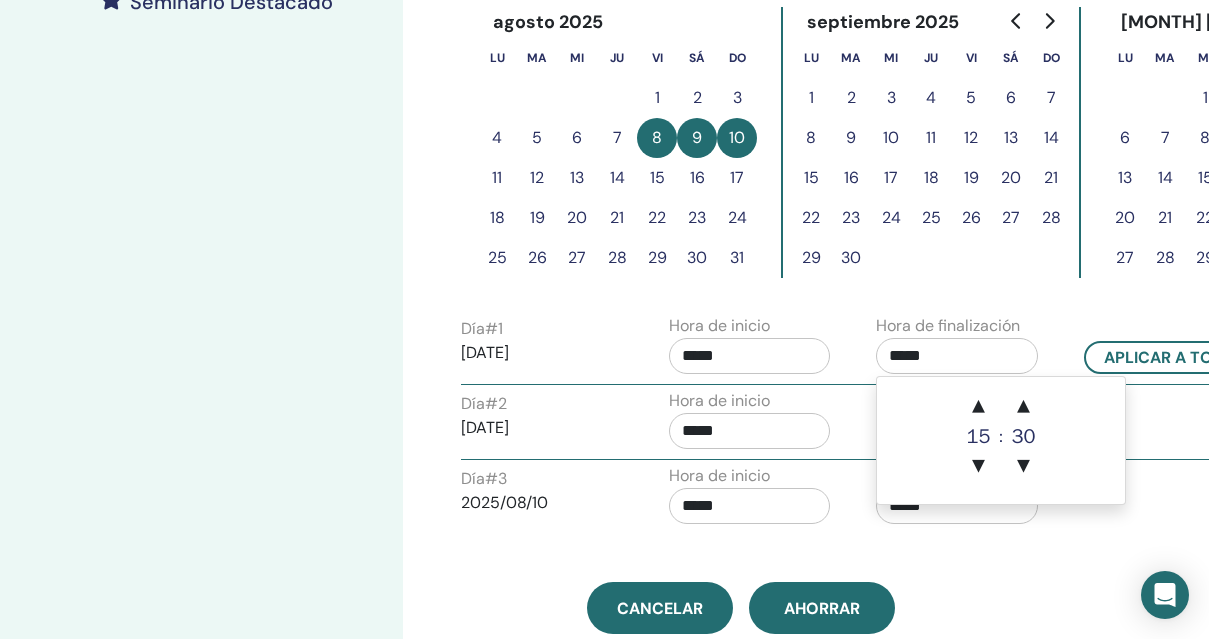 click on "*****" at bounding box center (957, 356) 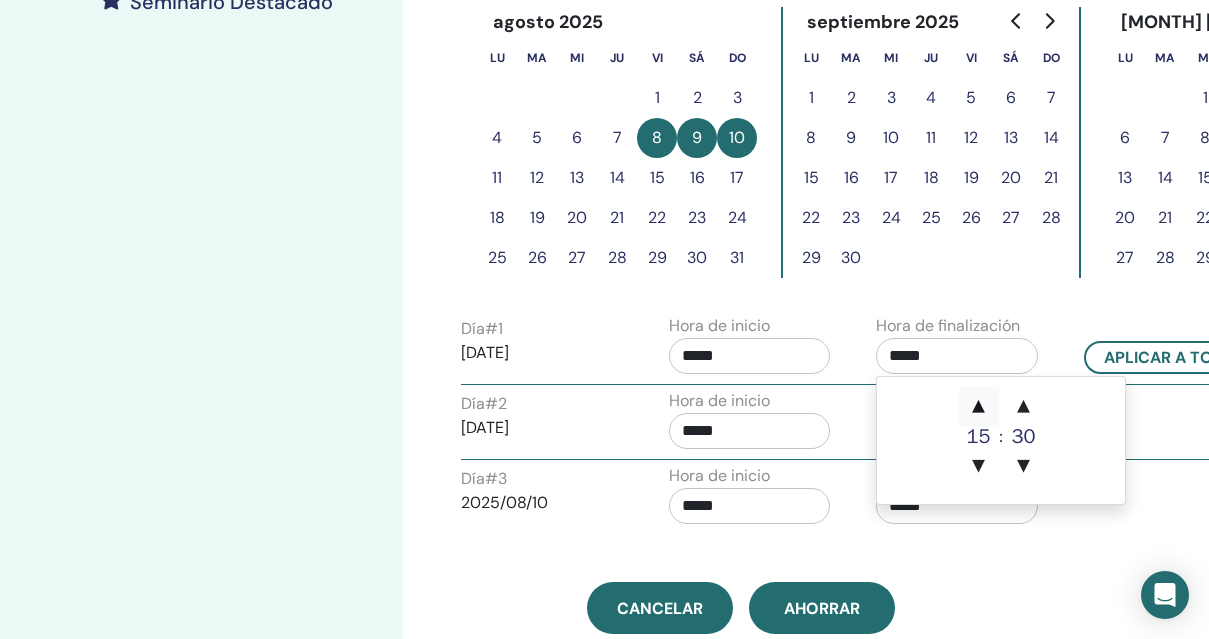 click on "▲" at bounding box center (979, 407) 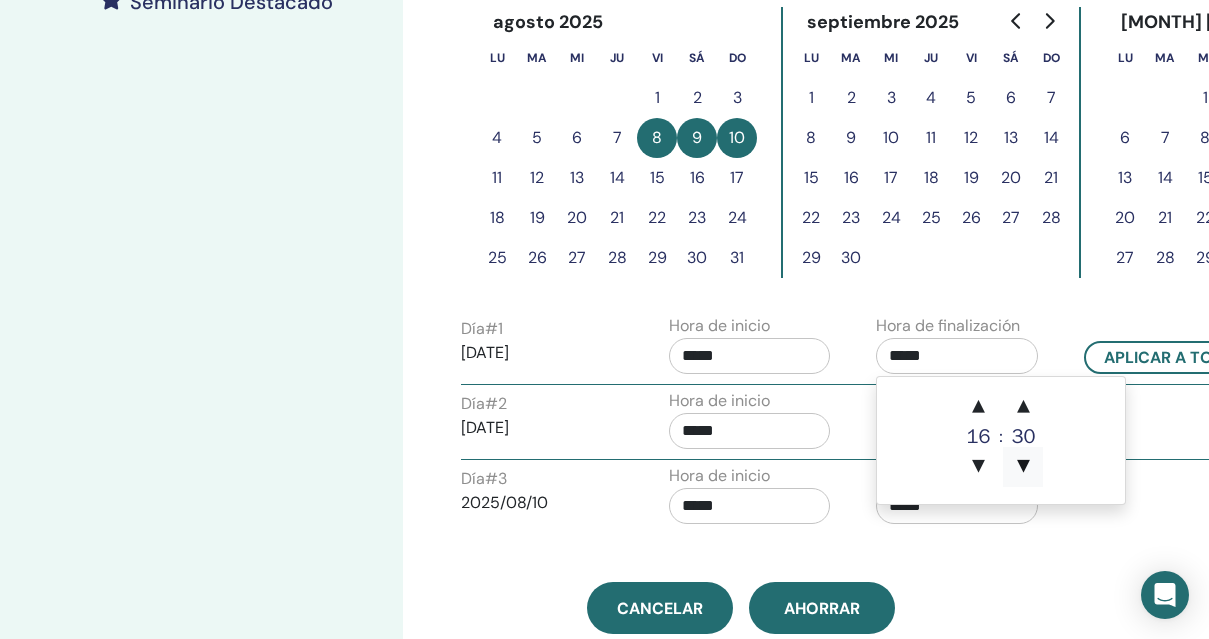 click on "▼" at bounding box center (1023, 467) 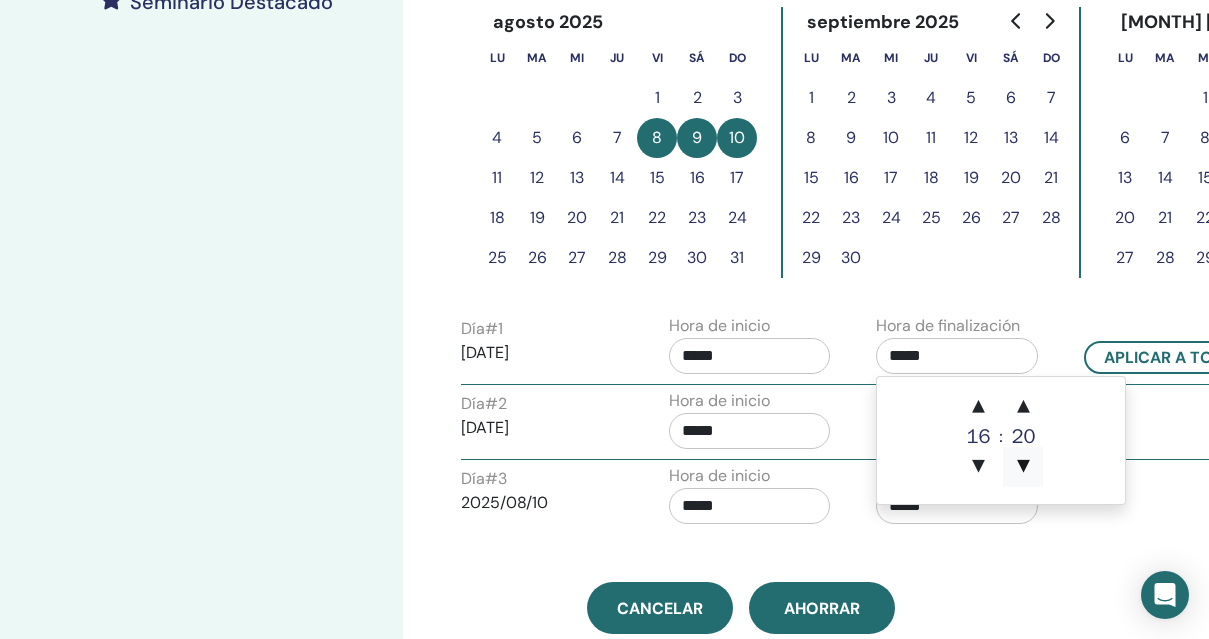 click on "▼" at bounding box center (1023, 467) 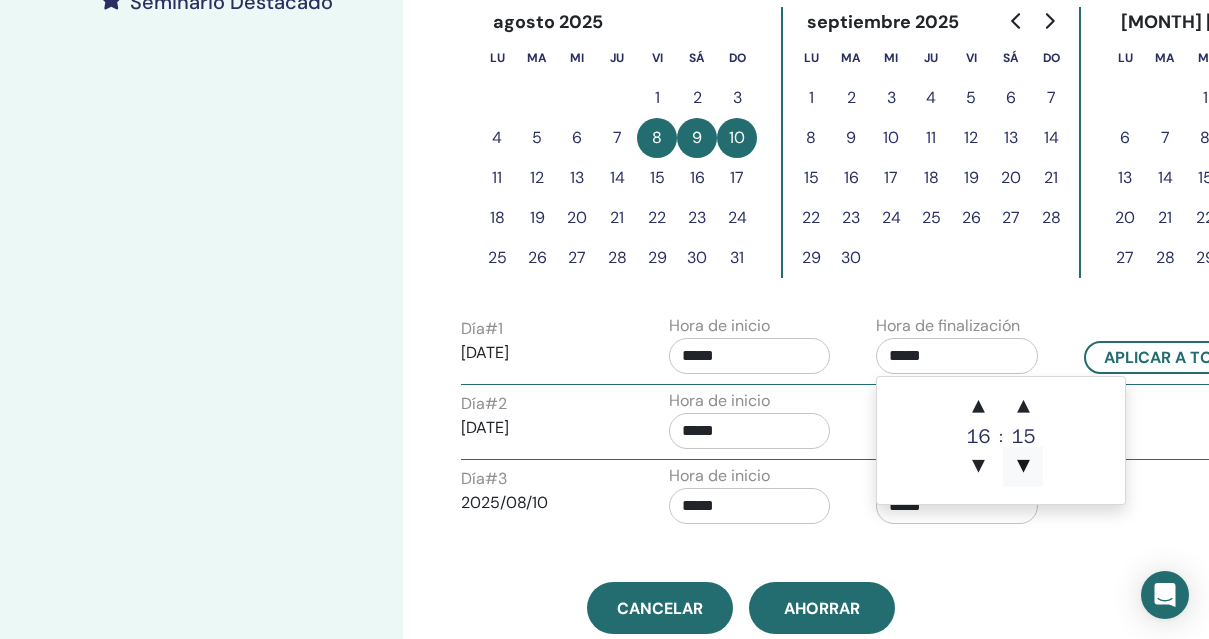 click on "▼" at bounding box center [1023, 467] 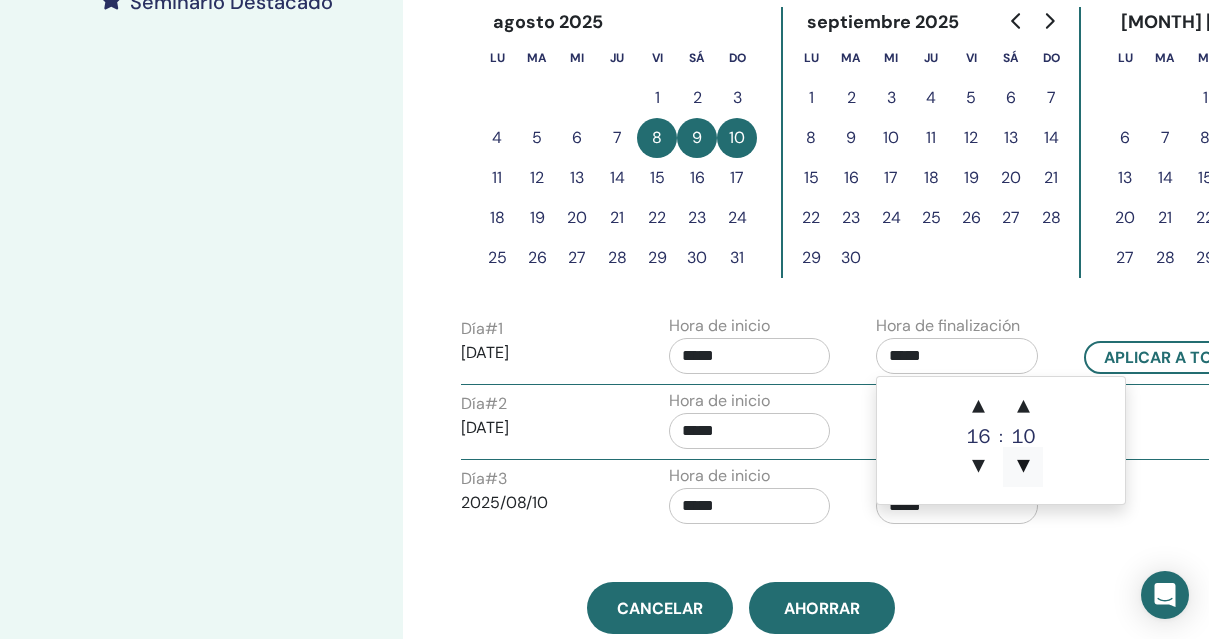 click on "▼" at bounding box center (1023, 467) 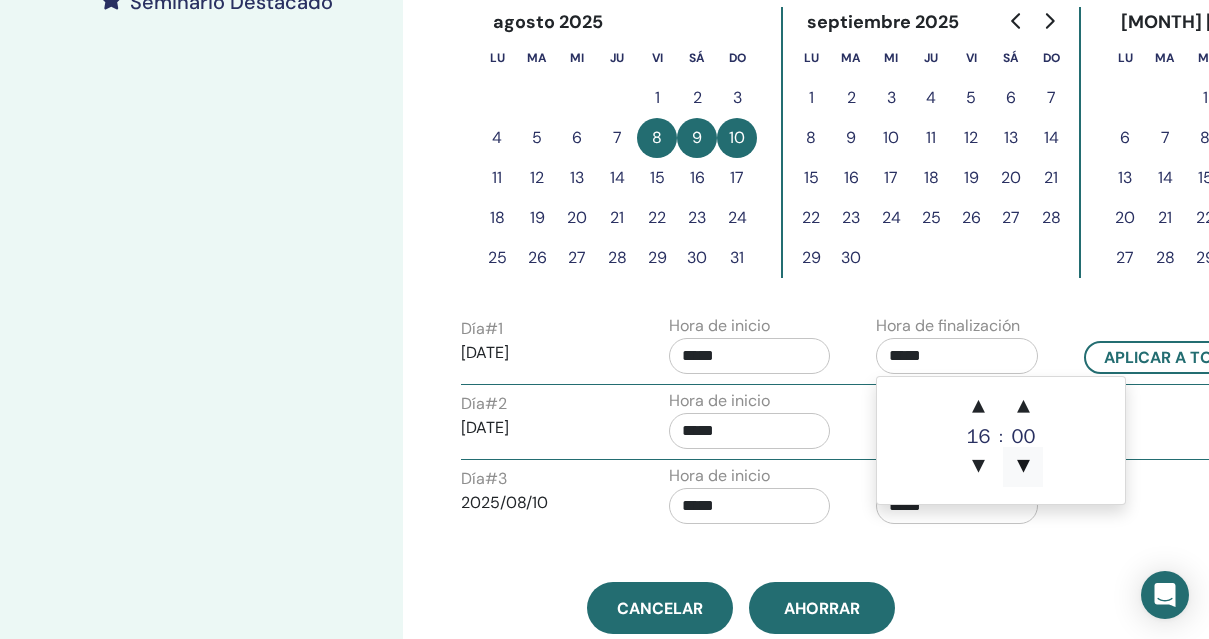 click on "▼" at bounding box center (1023, 467) 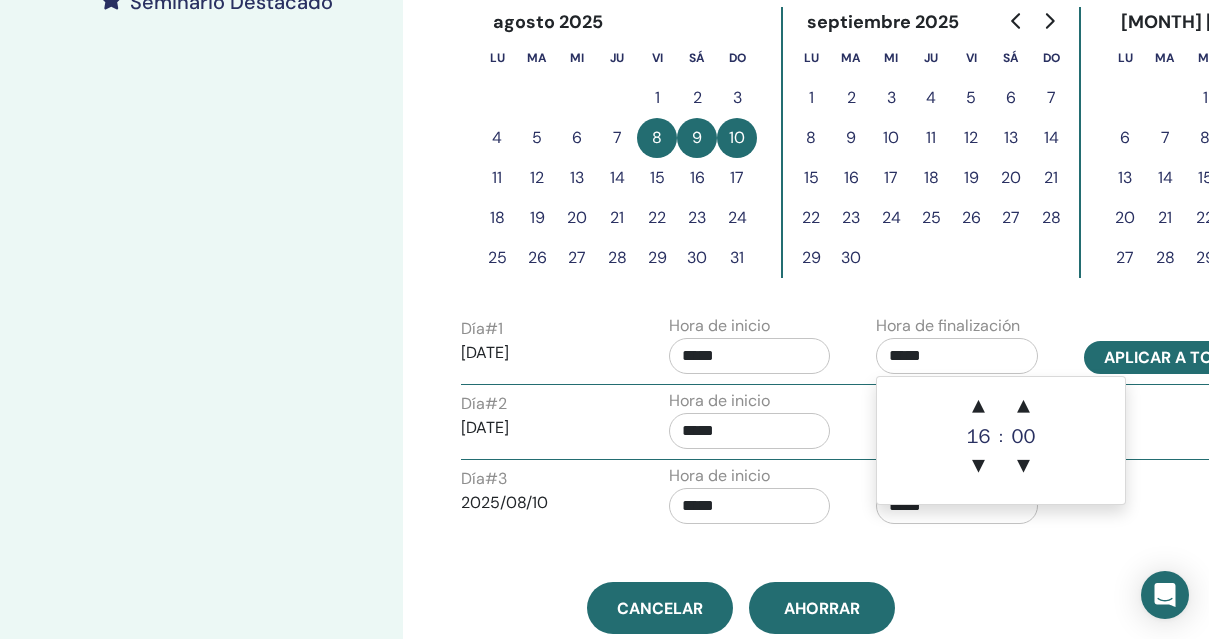 click on "Aplicar a todo" at bounding box center (1170, 357) 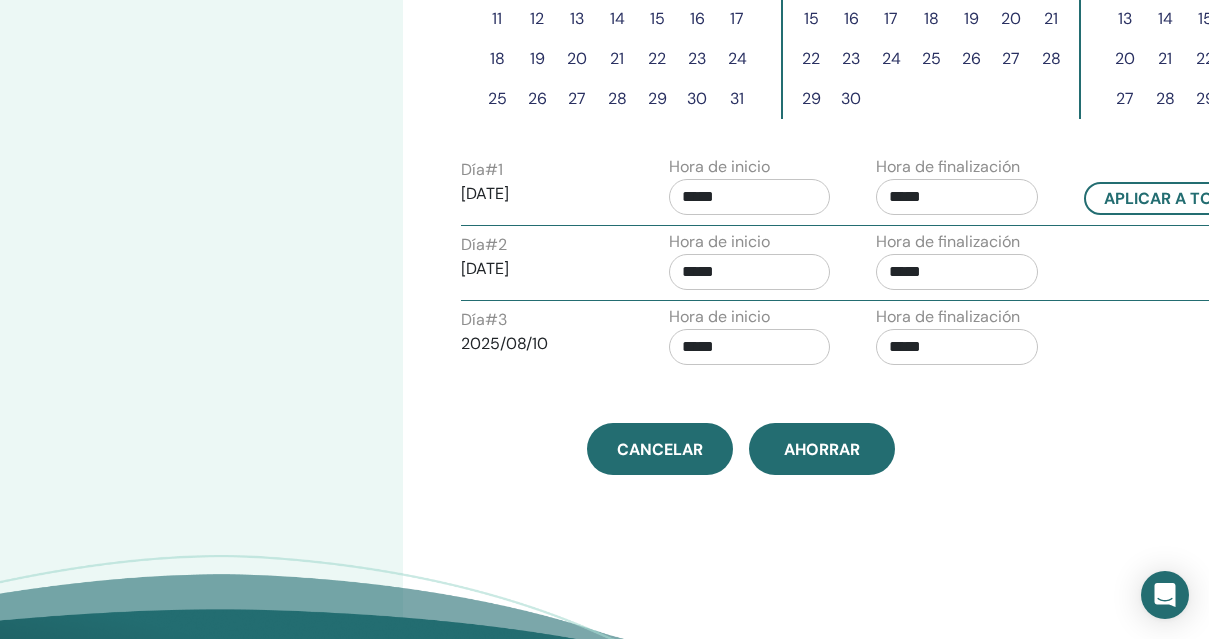 scroll, scrollTop: 864, scrollLeft: 0, axis: vertical 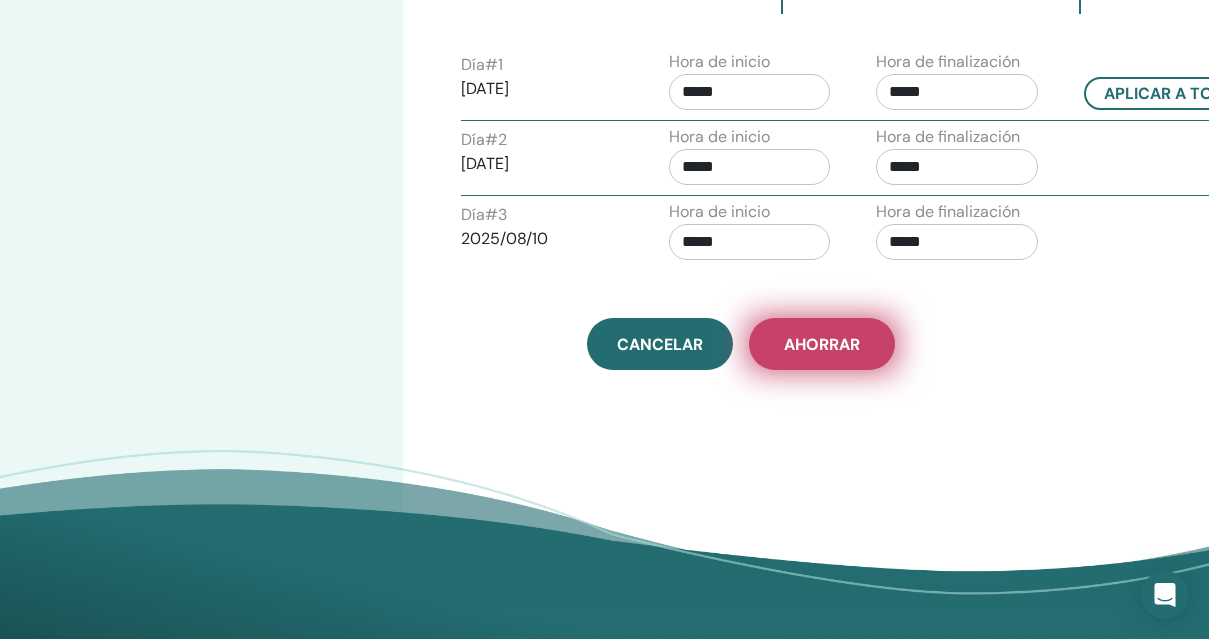 click on "Ahorrar" at bounding box center [822, 344] 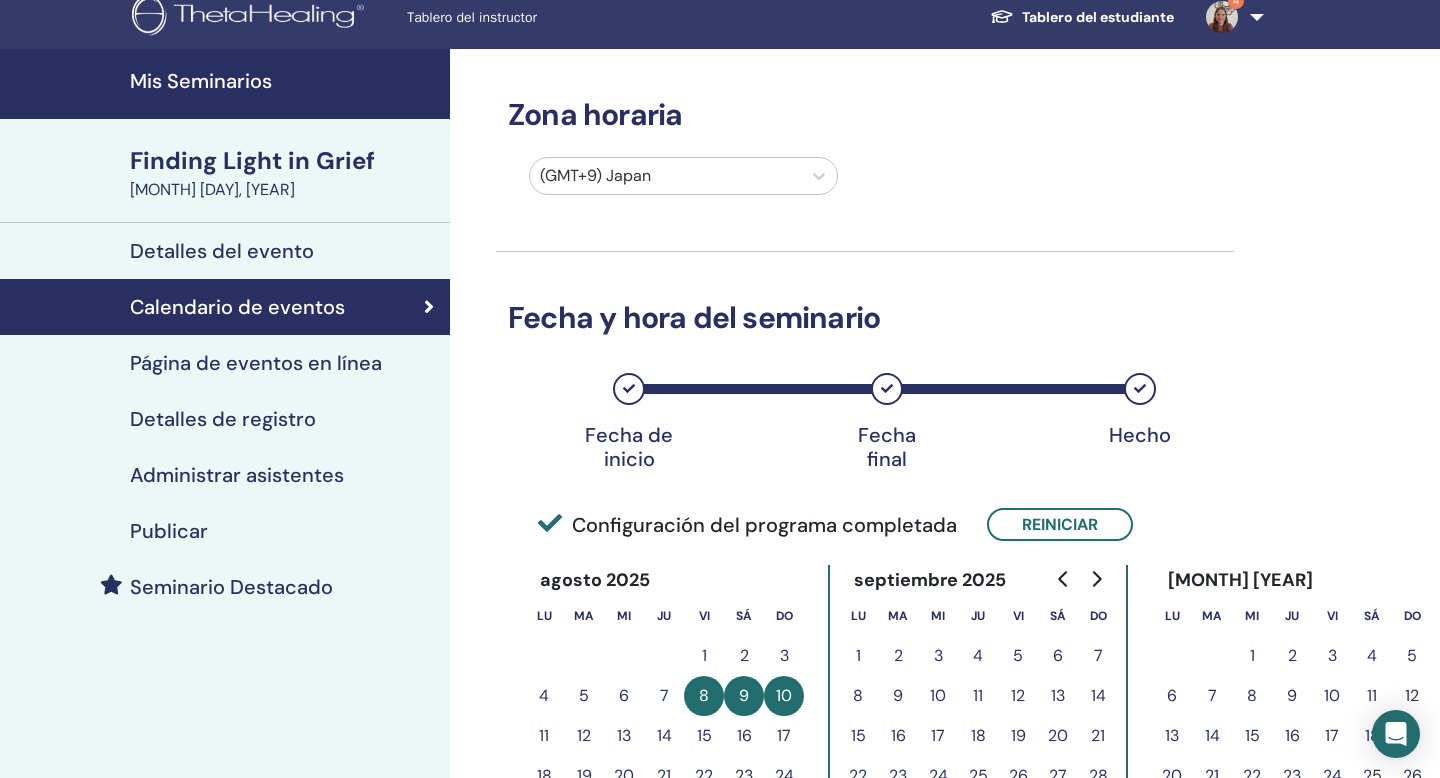 scroll, scrollTop: 0, scrollLeft: 0, axis: both 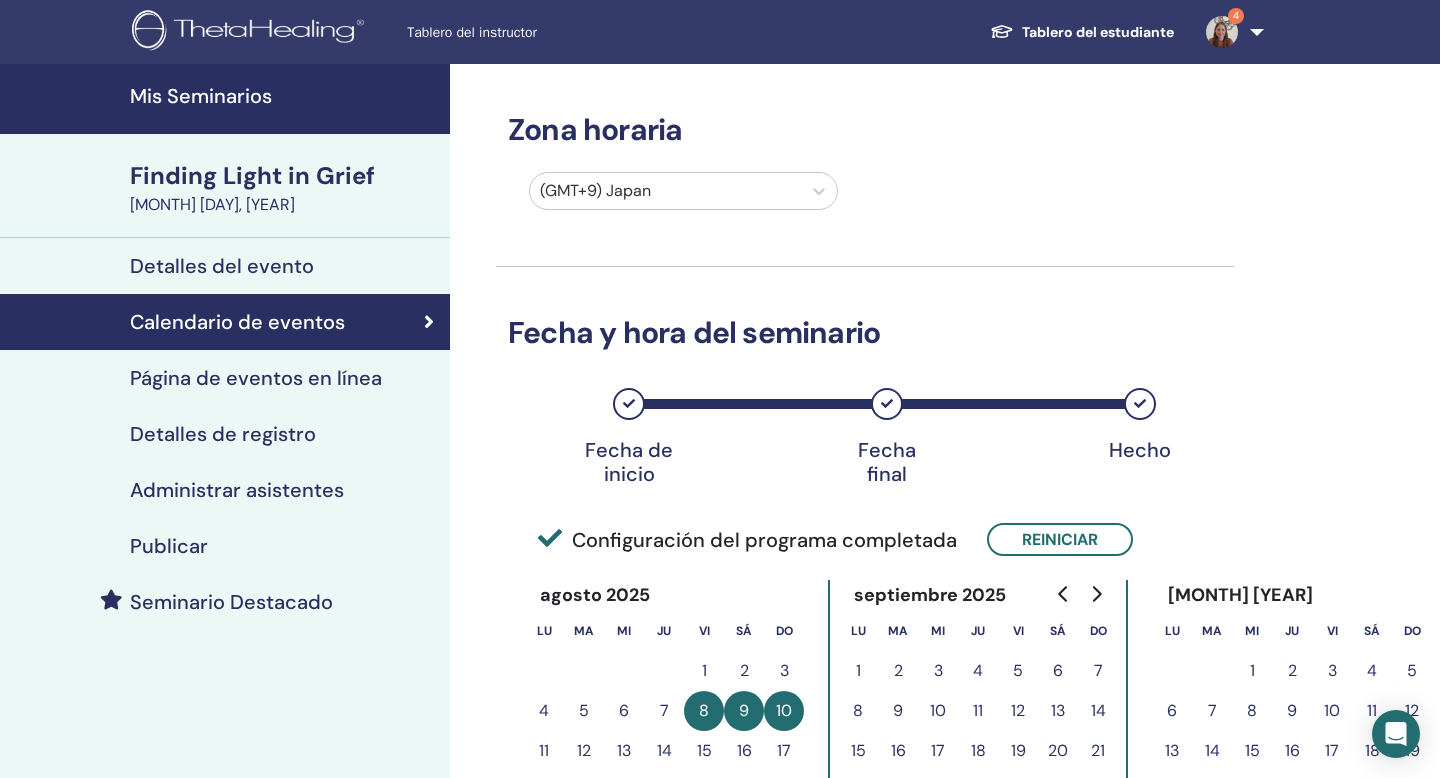 click on "Detalles del evento" at bounding box center [222, 266] 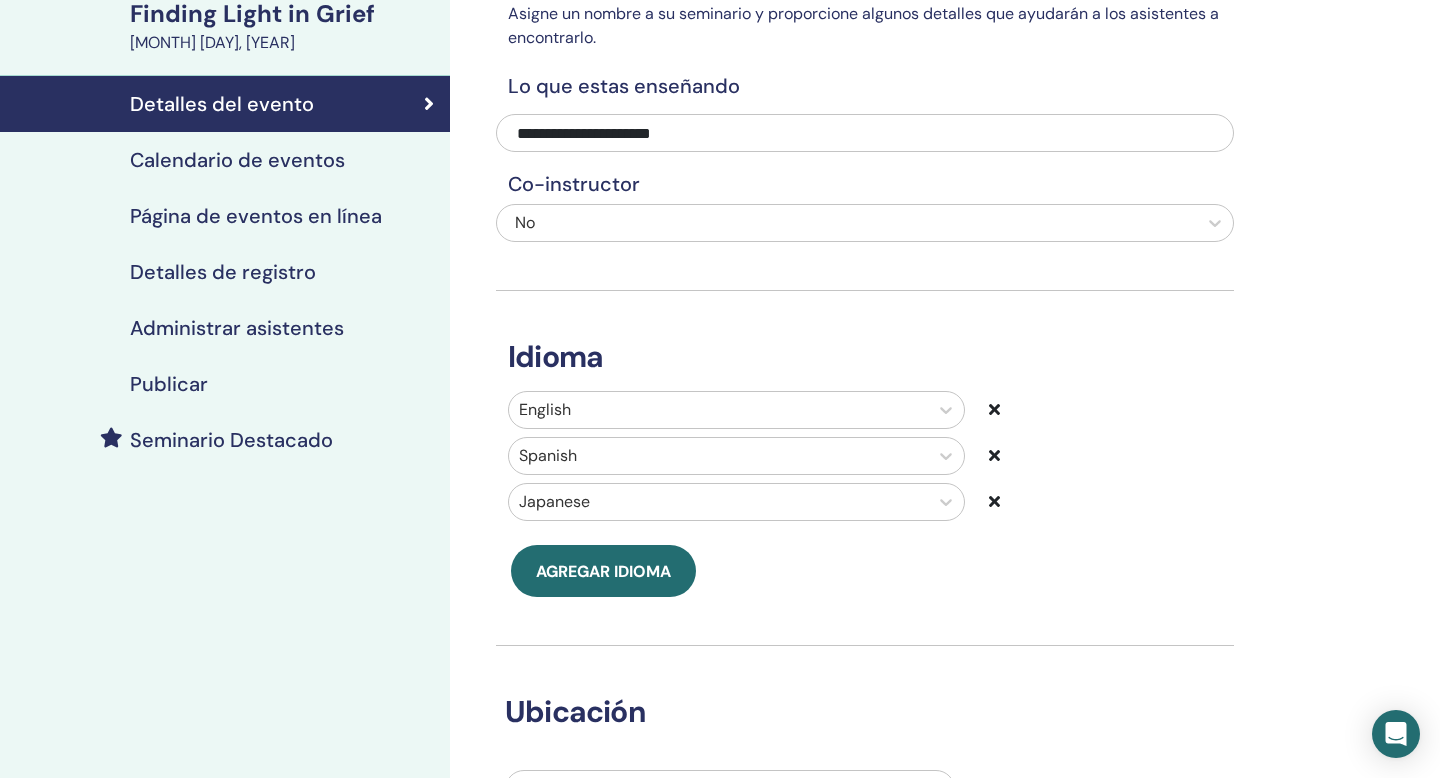 scroll, scrollTop: 161, scrollLeft: 0, axis: vertical 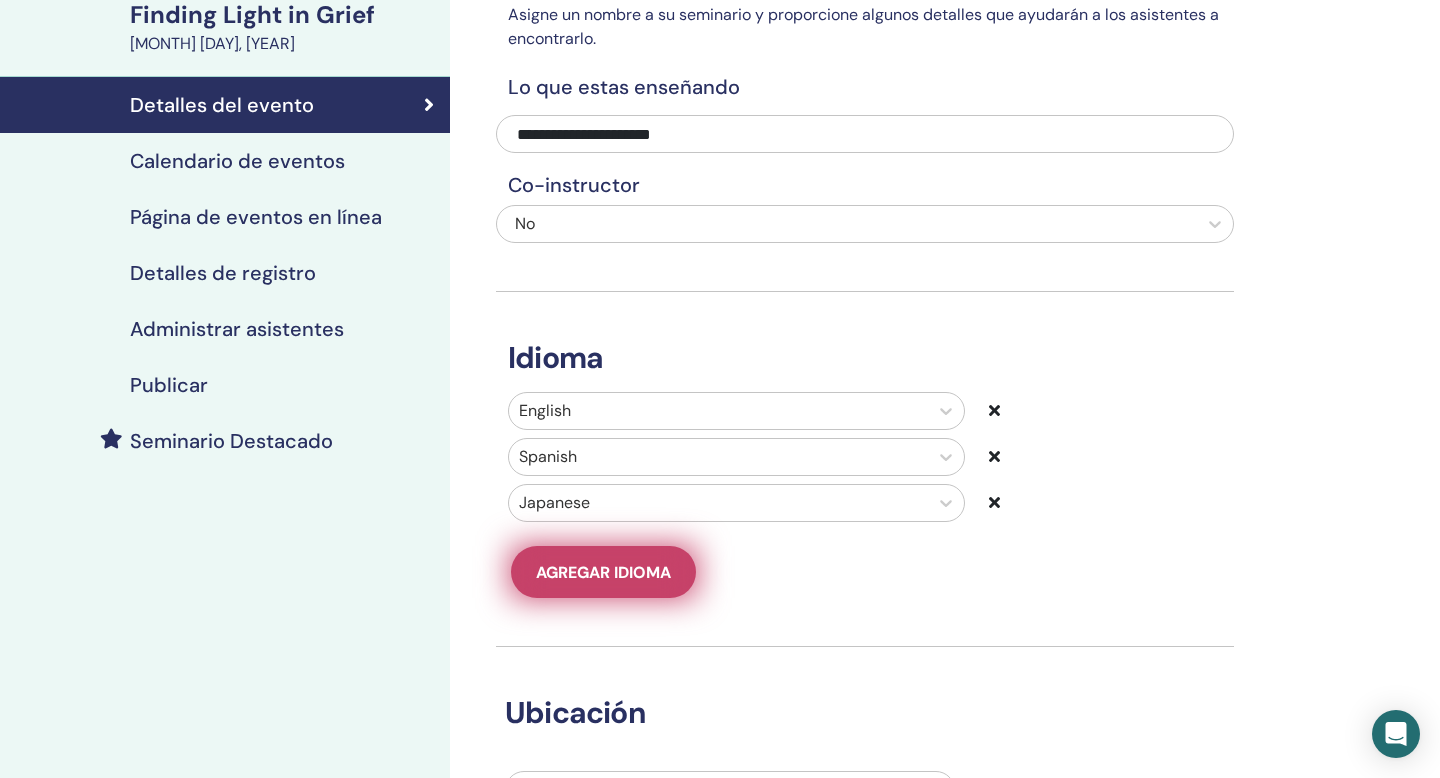 click on "Agregar idioma" at bounding box center [603, 572] 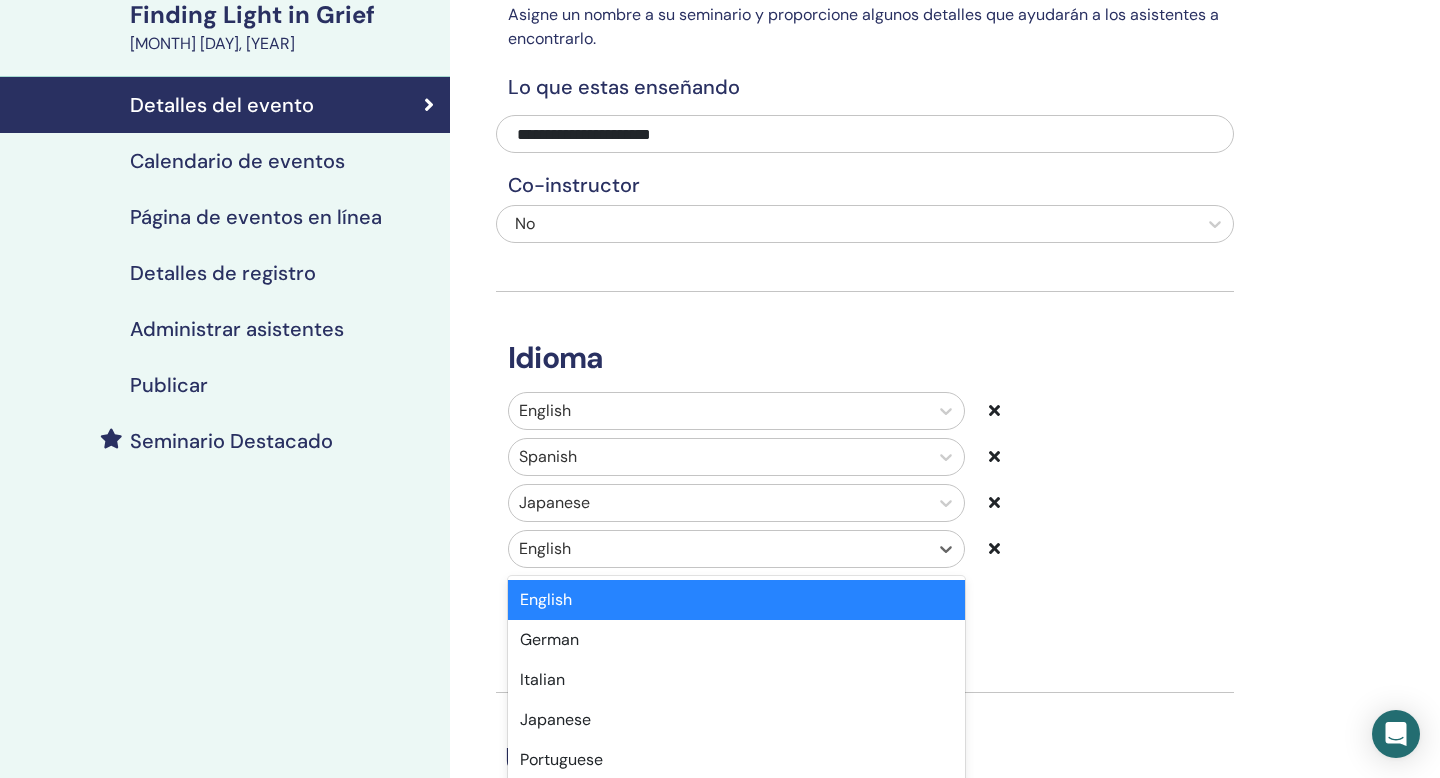 click on "English" at bounding box center (718, 549) 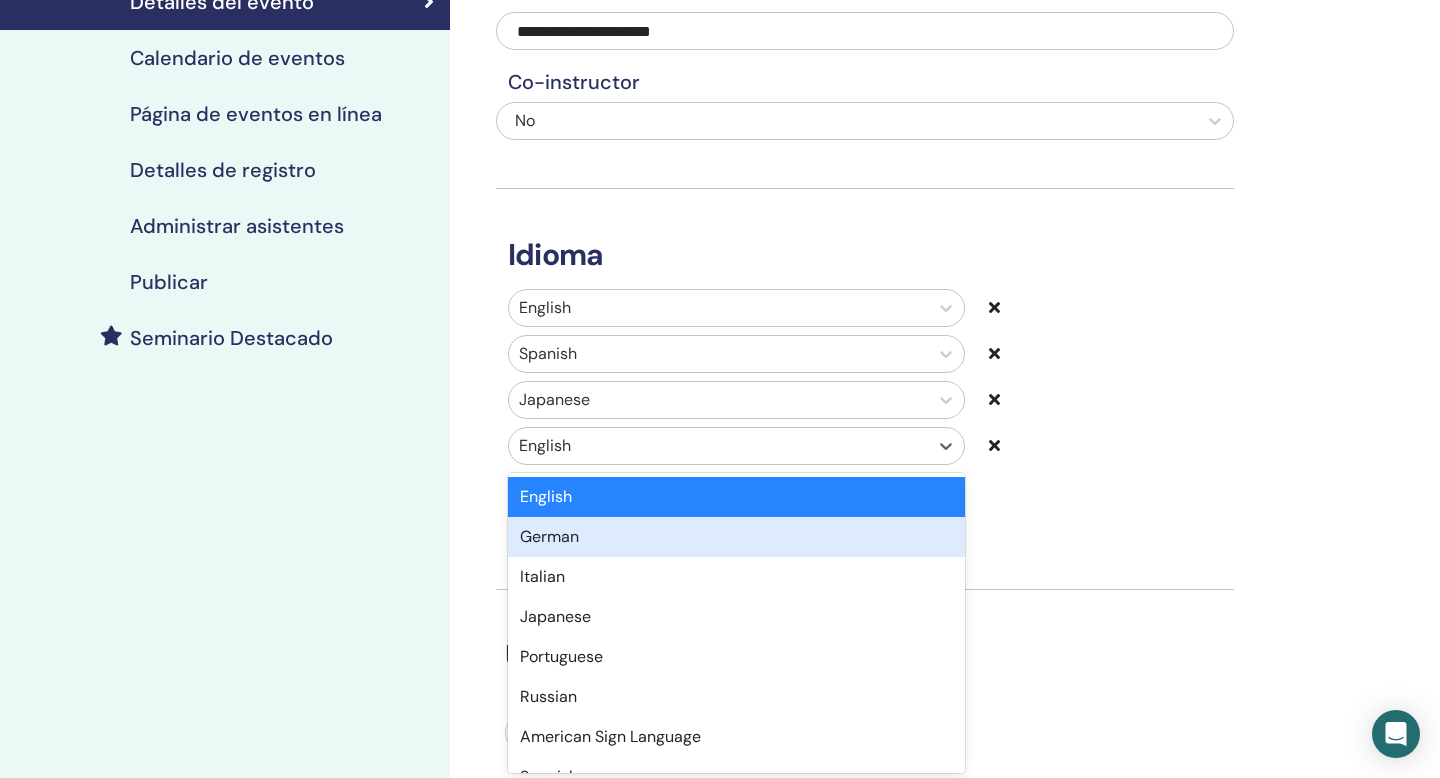 scroll, scrollTop: 267, scrollLeft: 0, axis: vertical 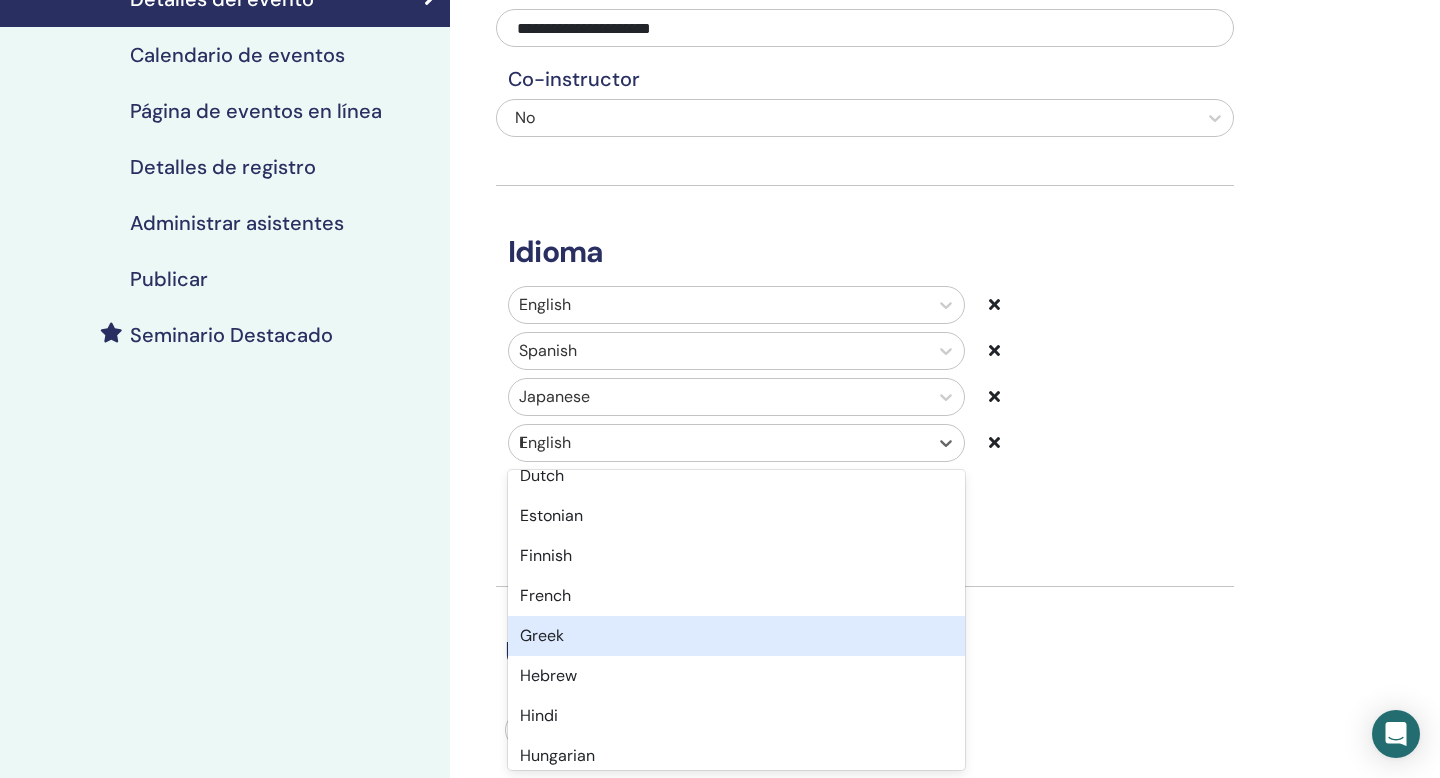 type on "**" 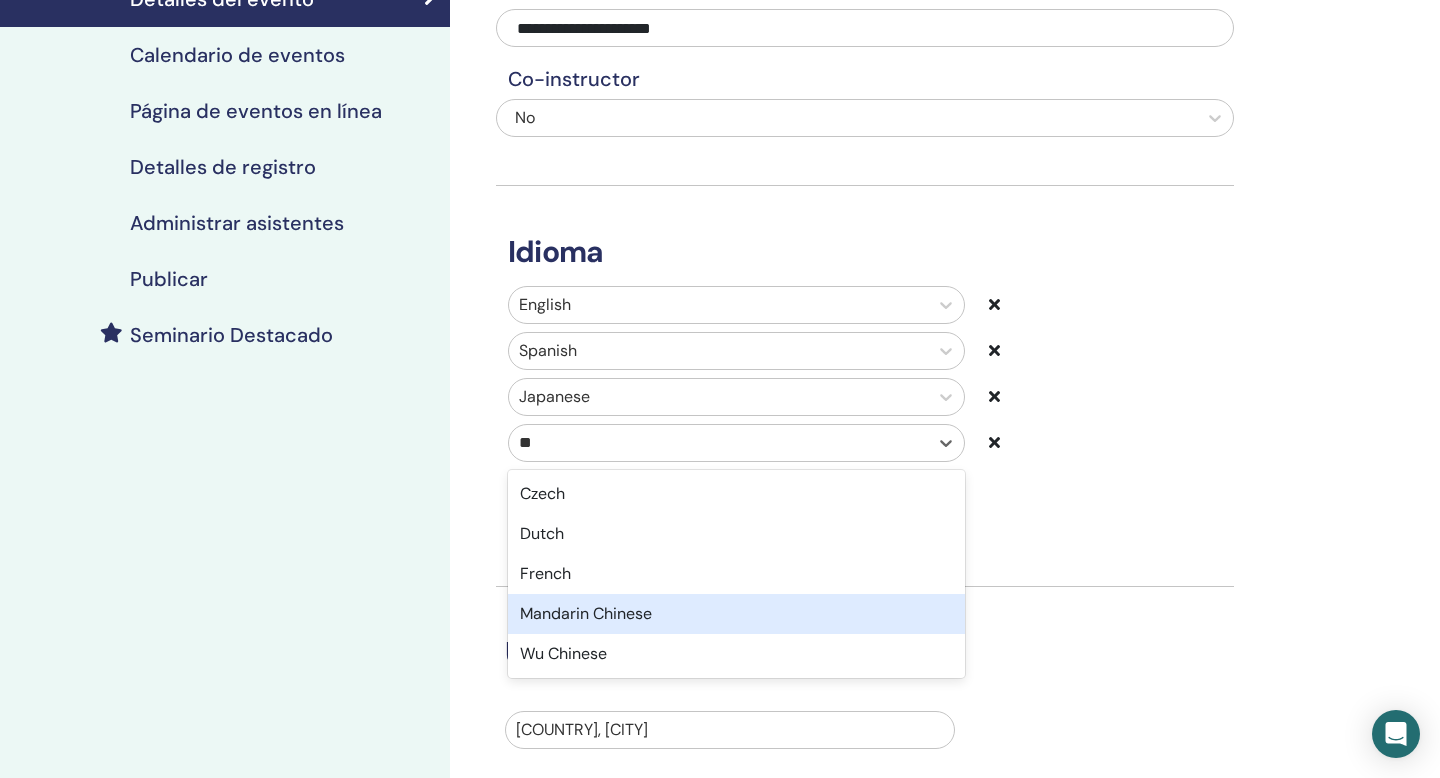 click on "Mandarin Chinese" at bounding box center (736, 614) 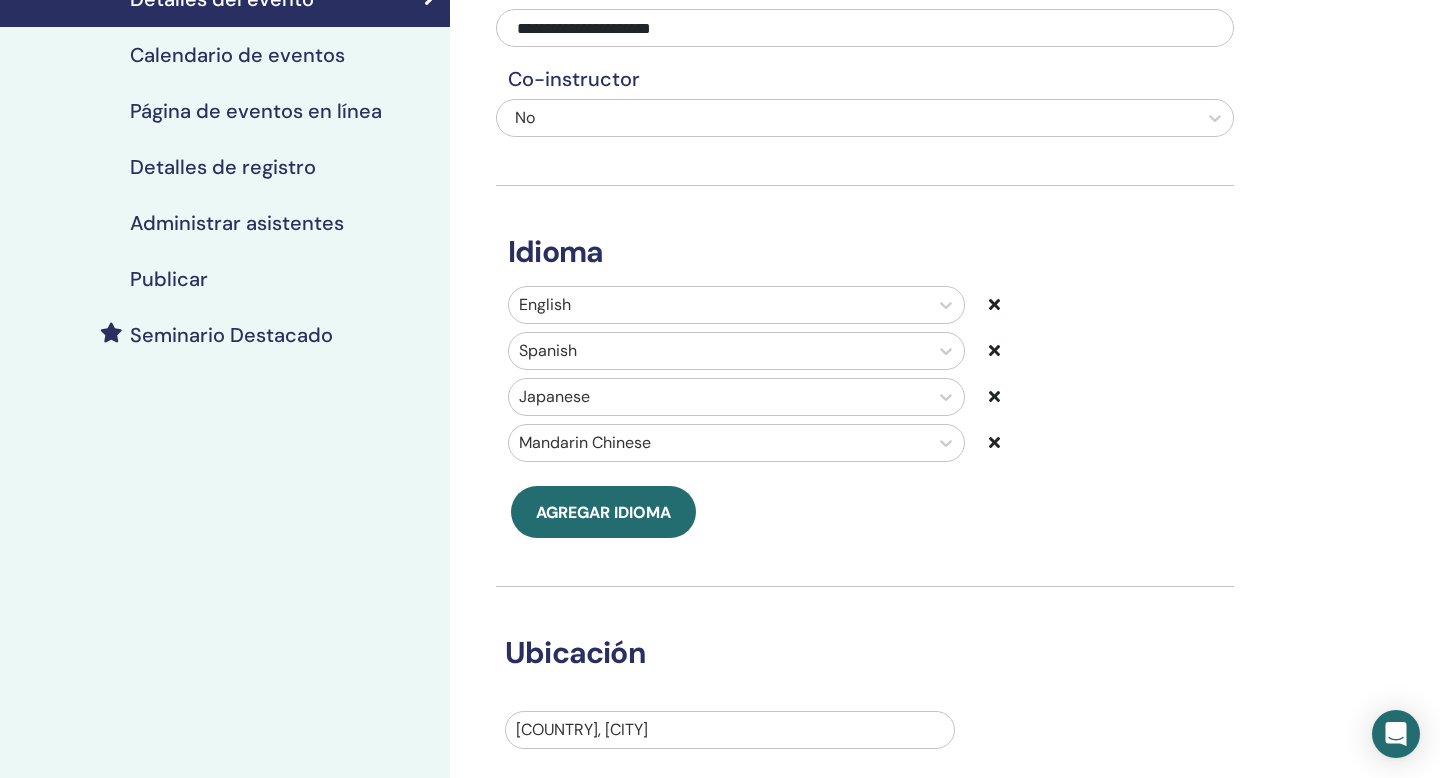 click on "**********" at bounding box center (865, 325) 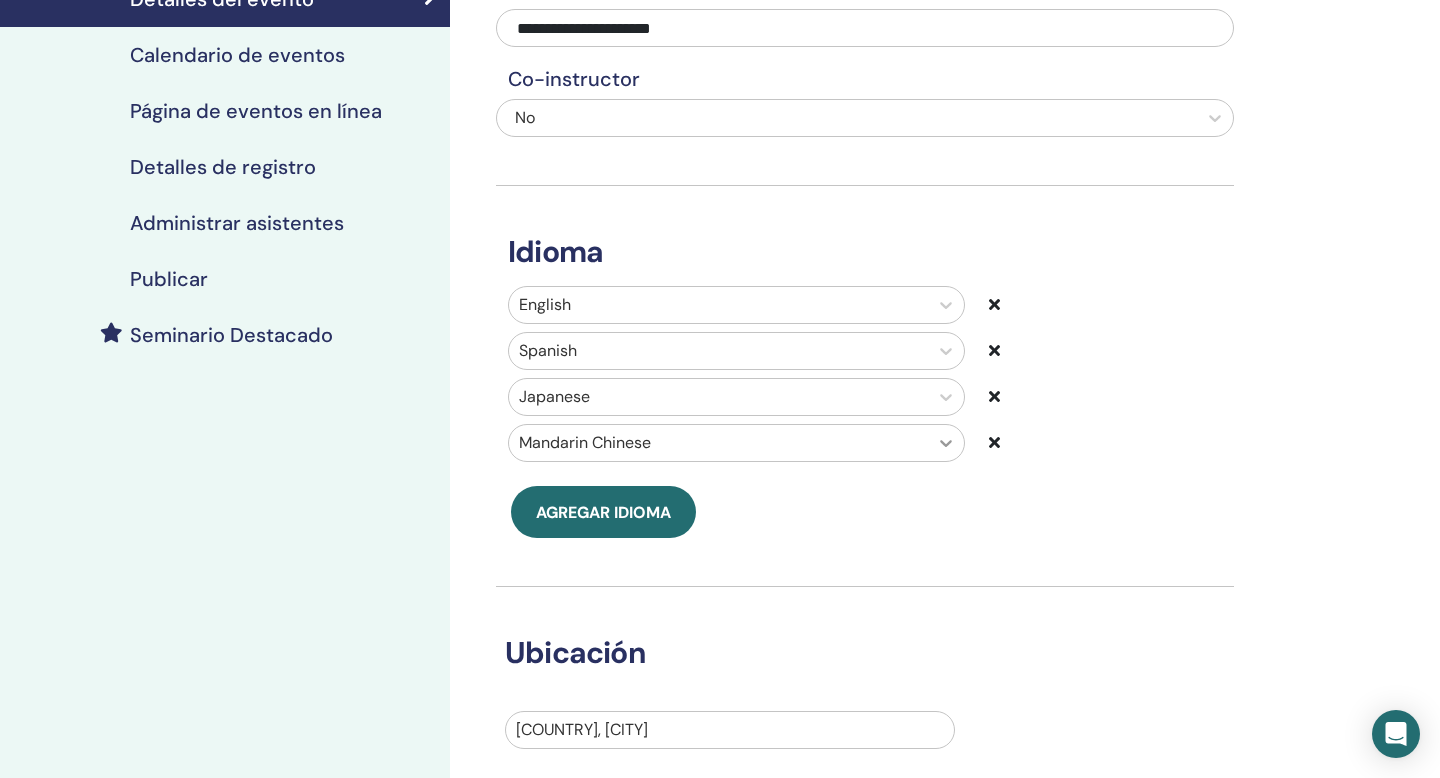 click 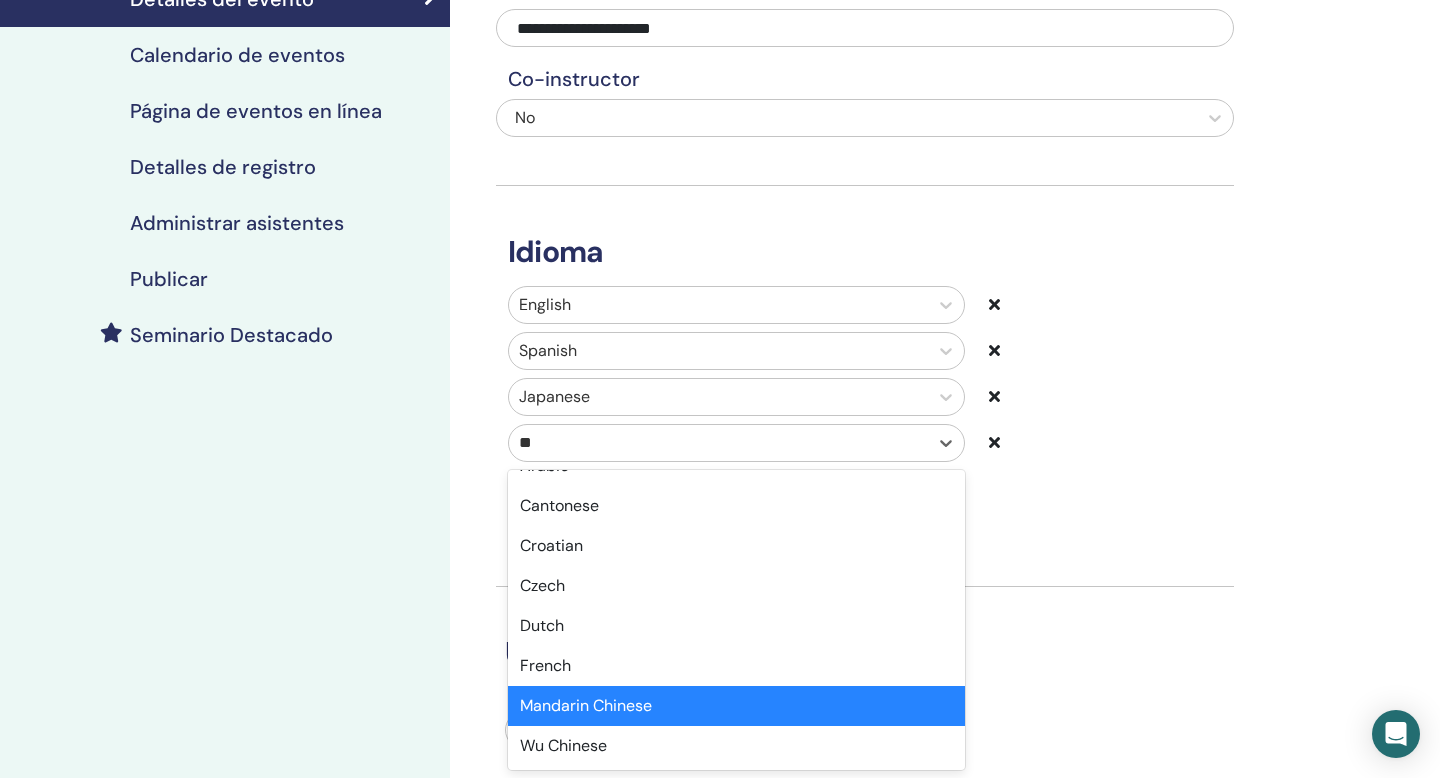 scroll, scrollTop: 0, scrollLeft: 0, axis: both 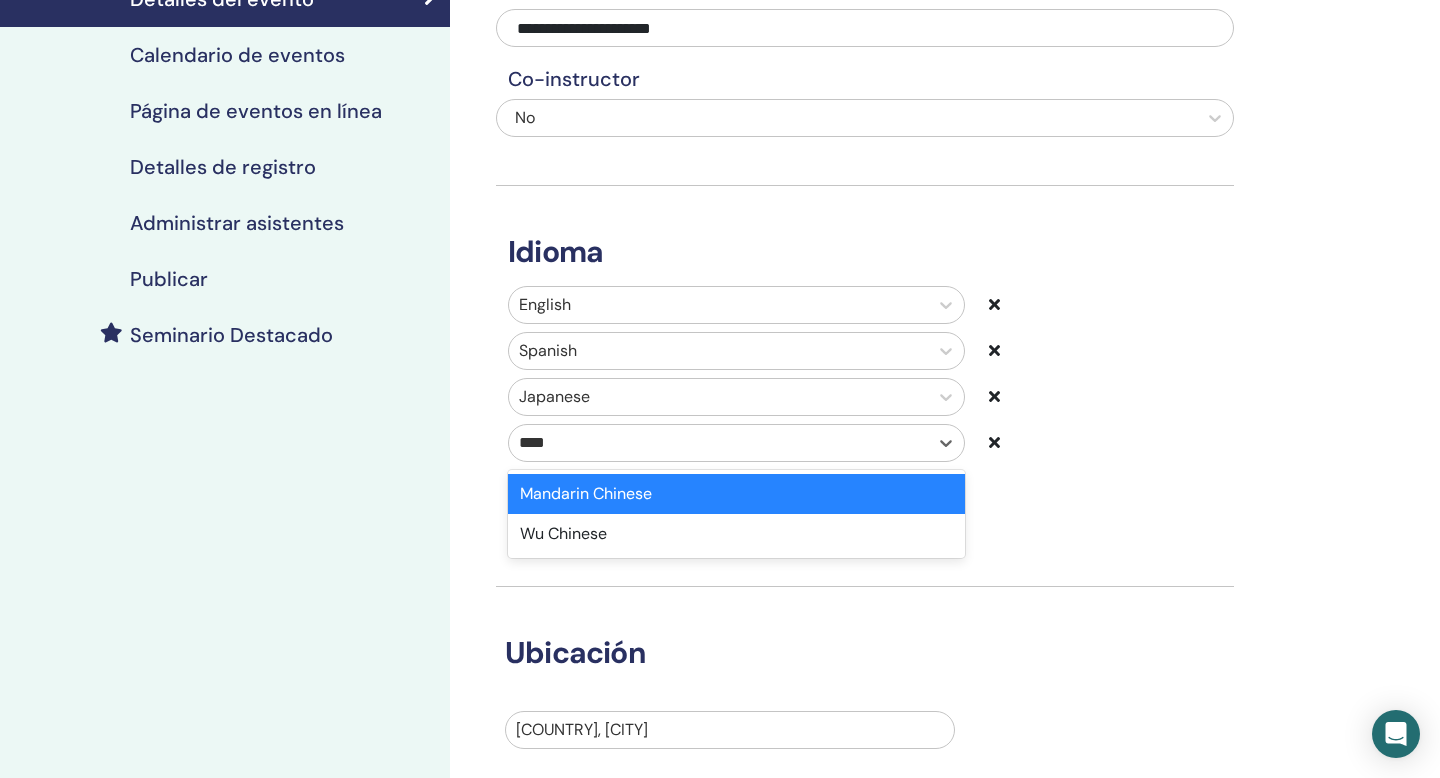 type on "*****" 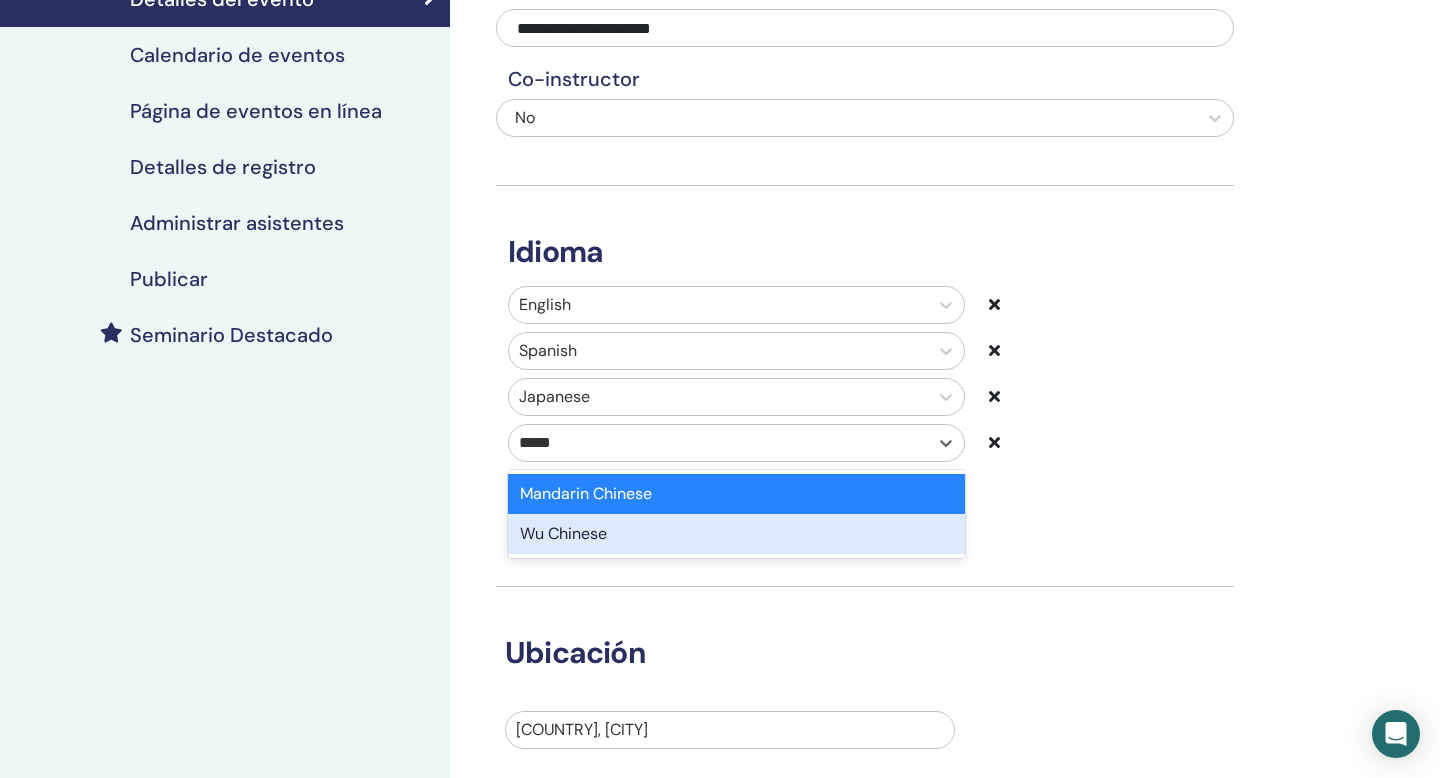 click on "Wu Chinese" at bounding box center [736, 534] 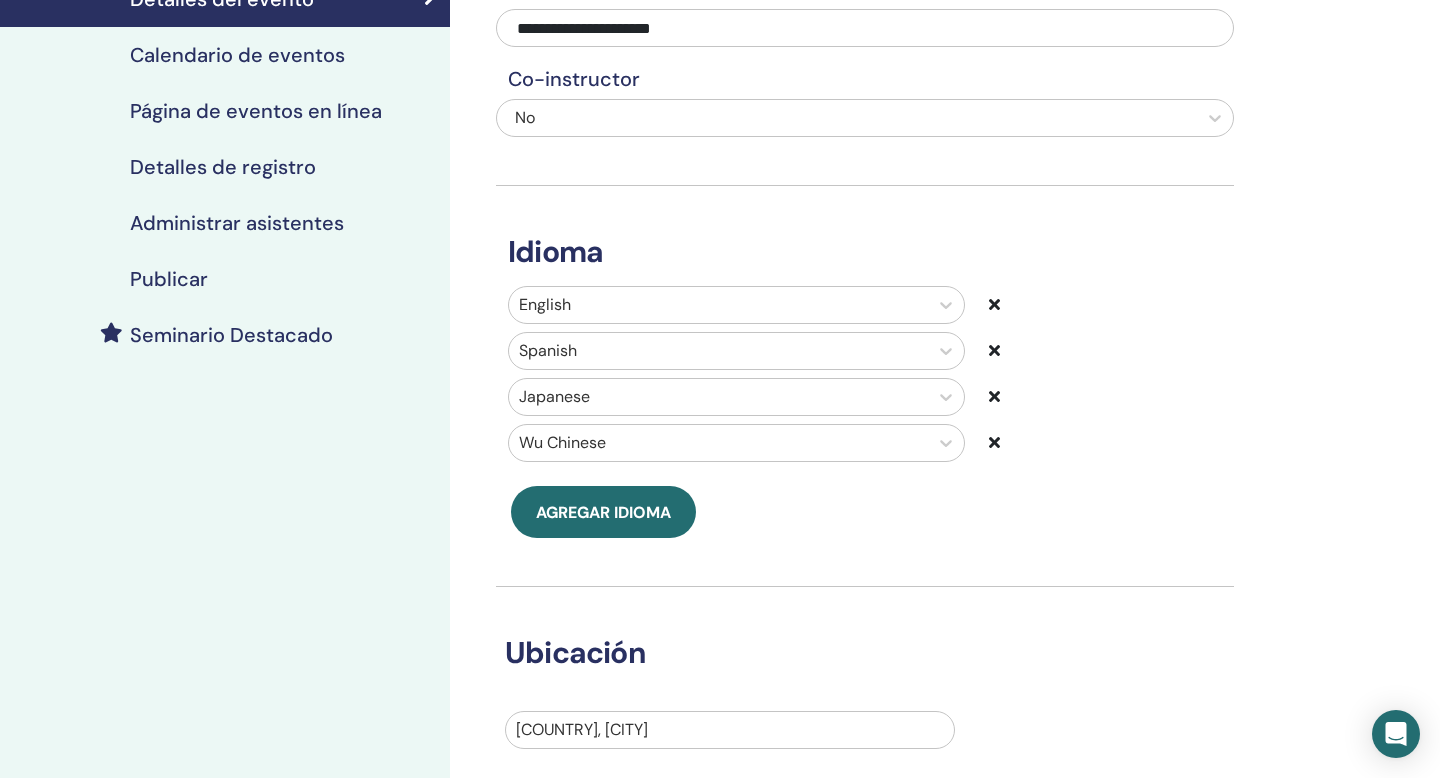 click on "Idioma English Spanish Japanese Wu Chinese Agregar idioma" at bounding box center (865, 362) 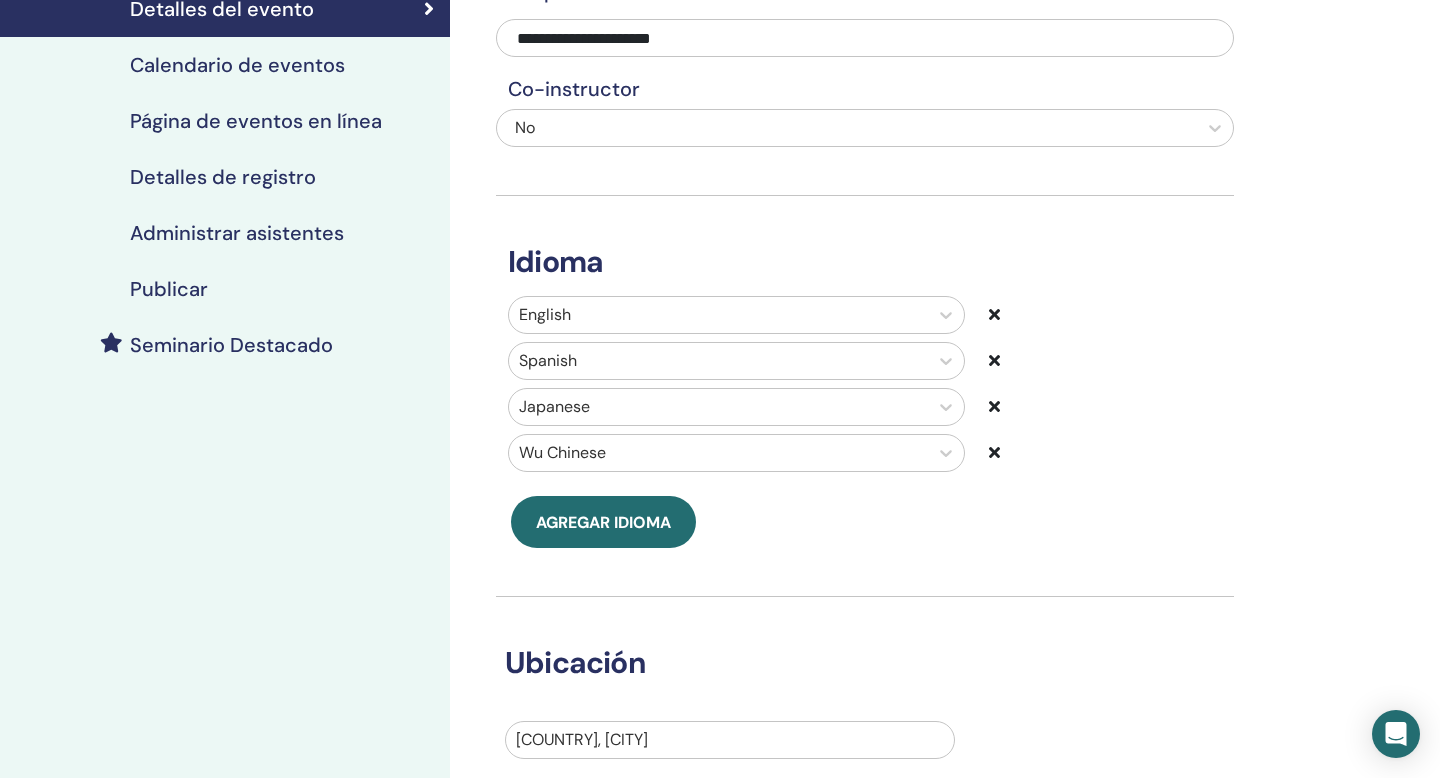 scroll, scrollTop: 255, scrollLeft: 0, axis: vertical 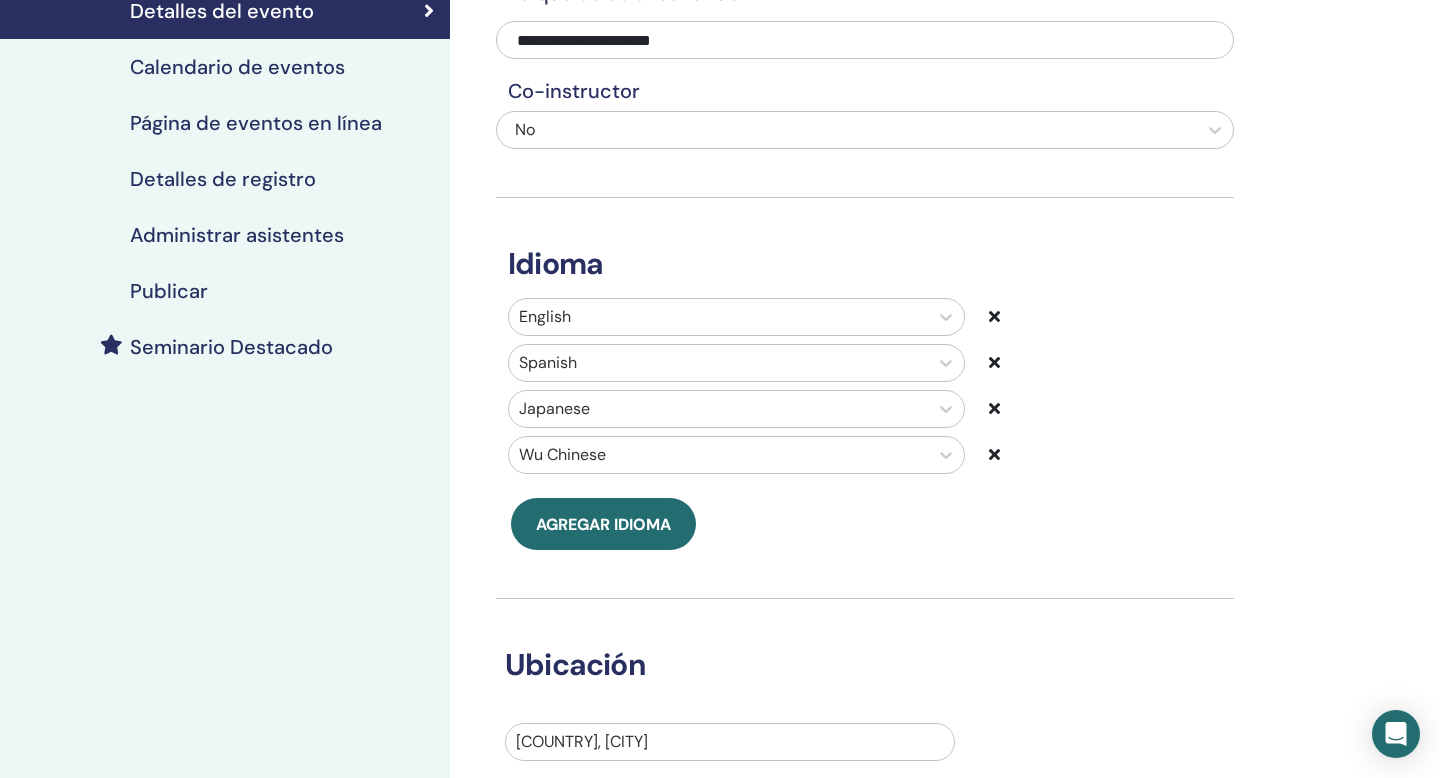 click on "Idioma English Spanish Japanese Wu Chinese Agregar idioma" at bounding box center [865, 374] 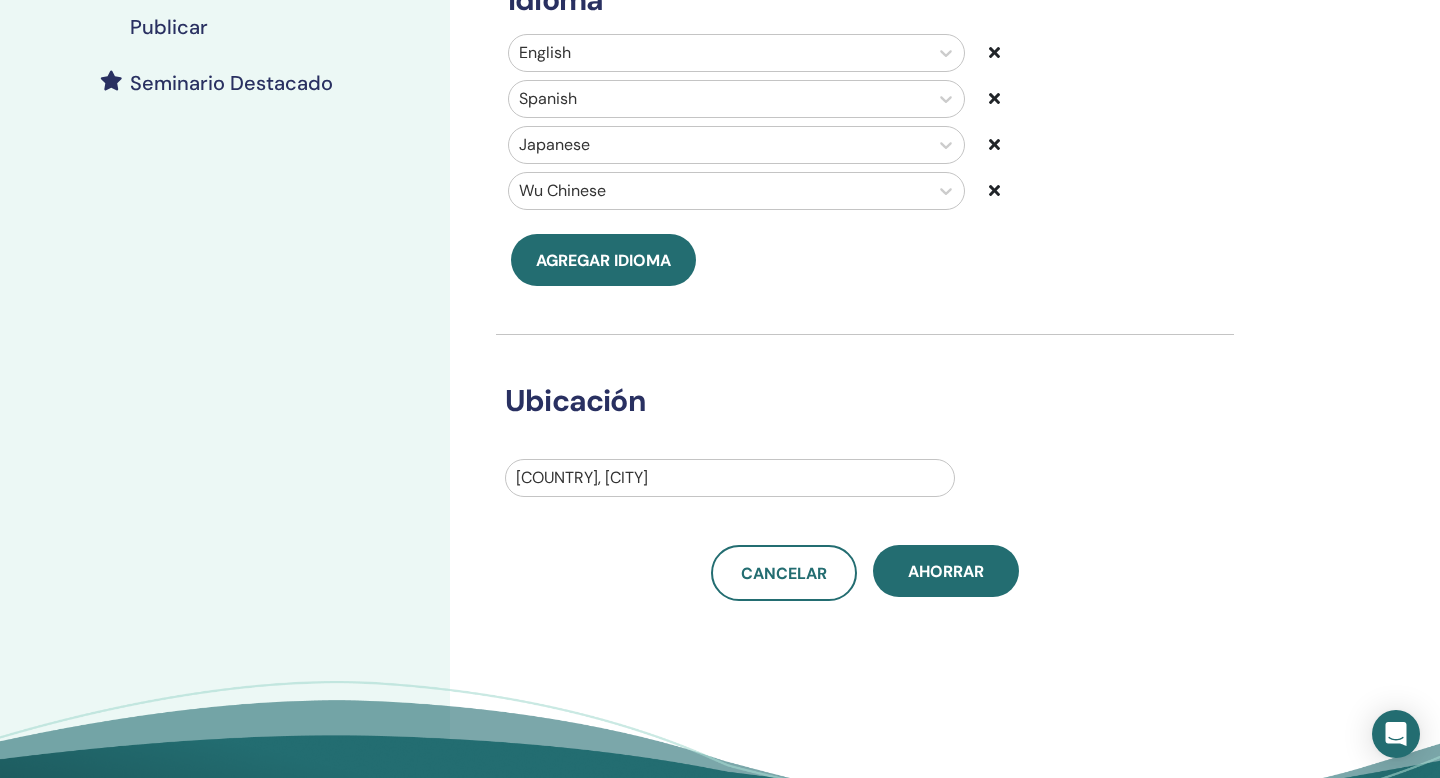 scroll, scrollTop: 568, scrollLeft: 0, axis: vertical 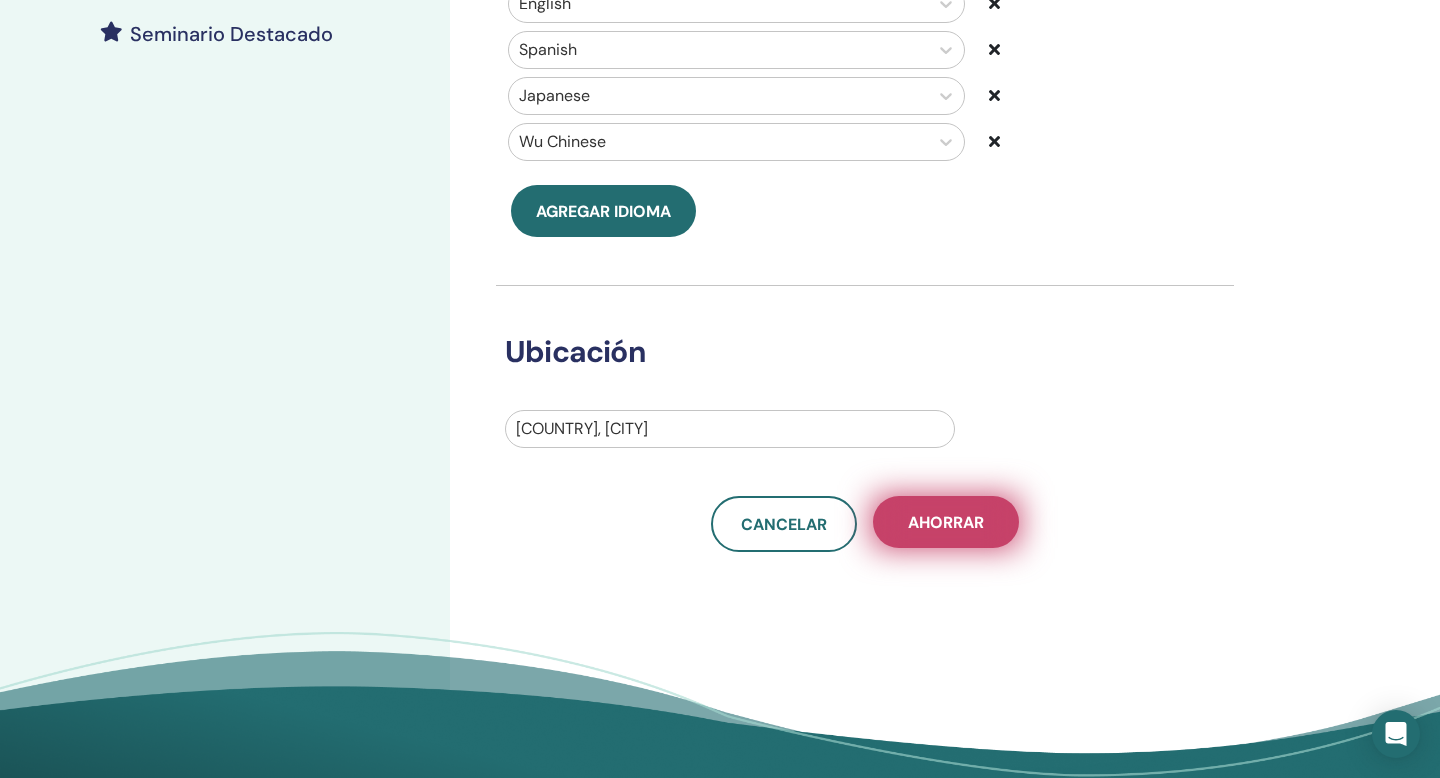 click on "Ahorrar" at bounding box center (946, 522) 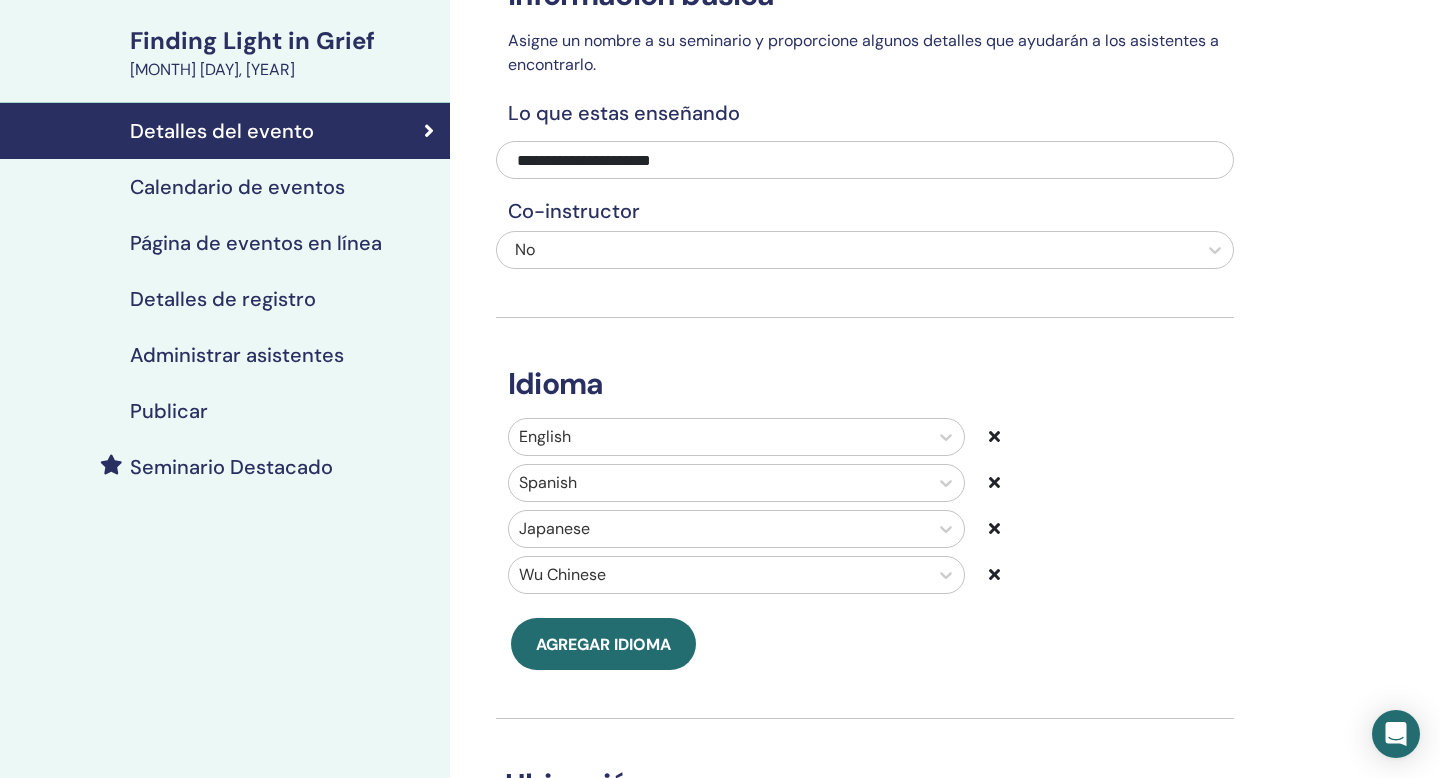scroll, scrollTop: 0, scrollLeft: 0, axis: both 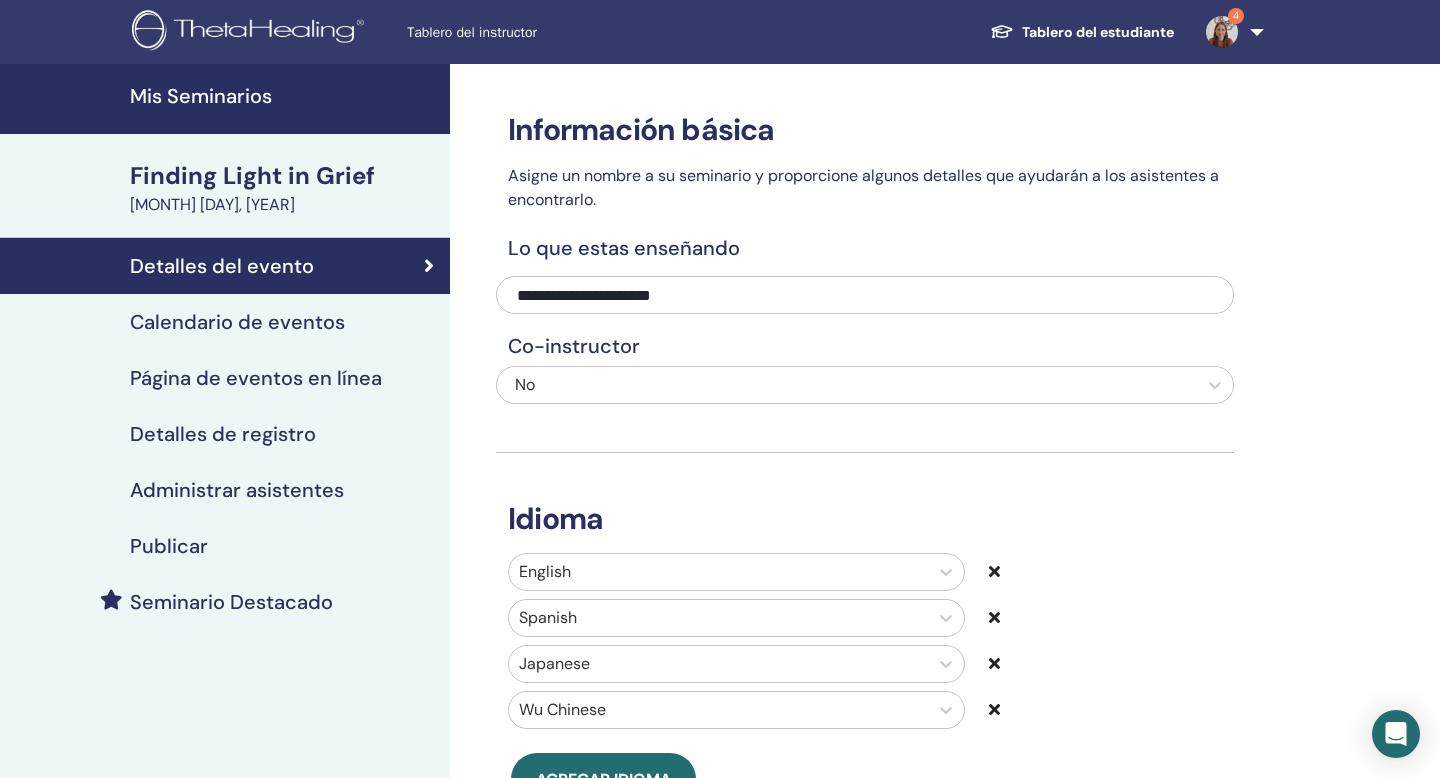 click on "Calendario de eventos" at bounding box center [237, 322] 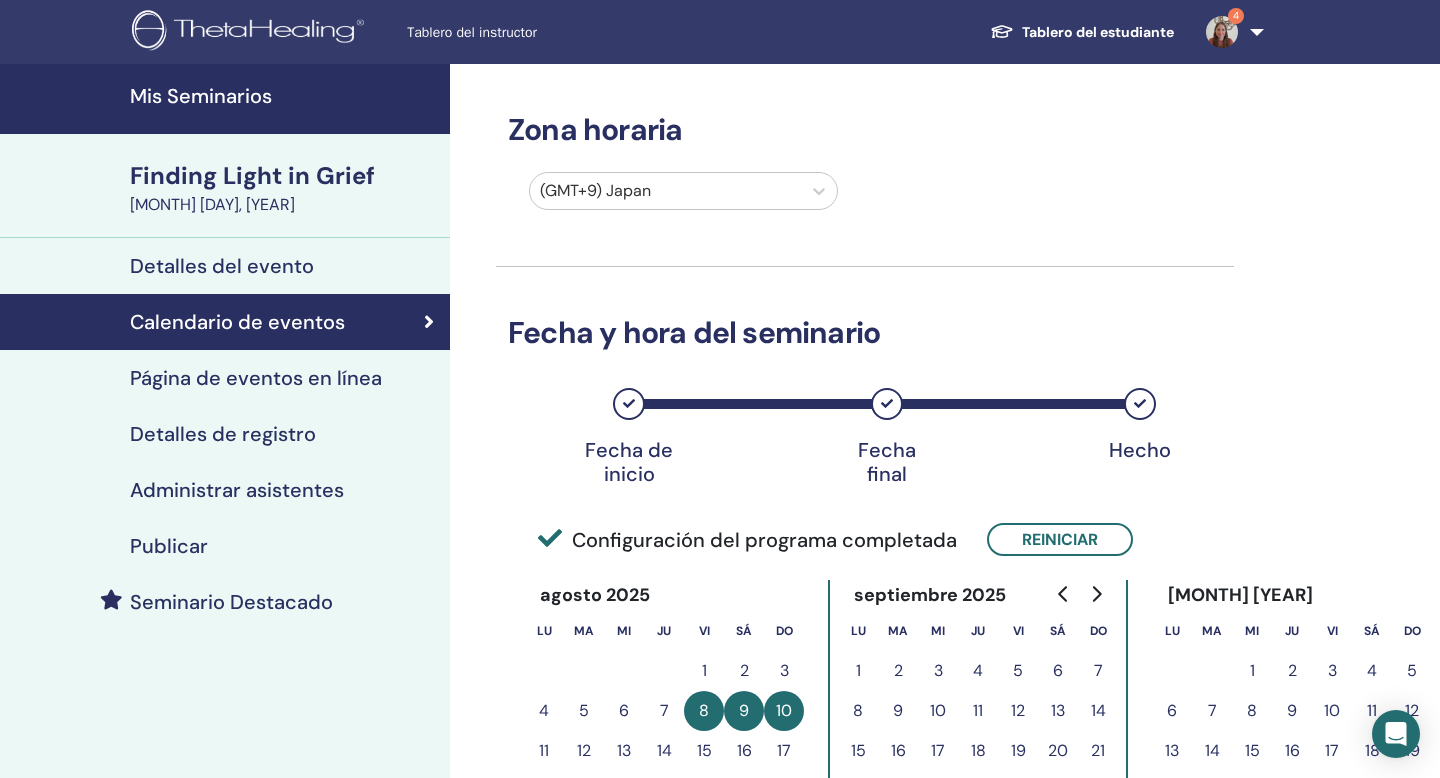 scroll, scrollTop: 27, scrollLeft: 0, axis: vertical 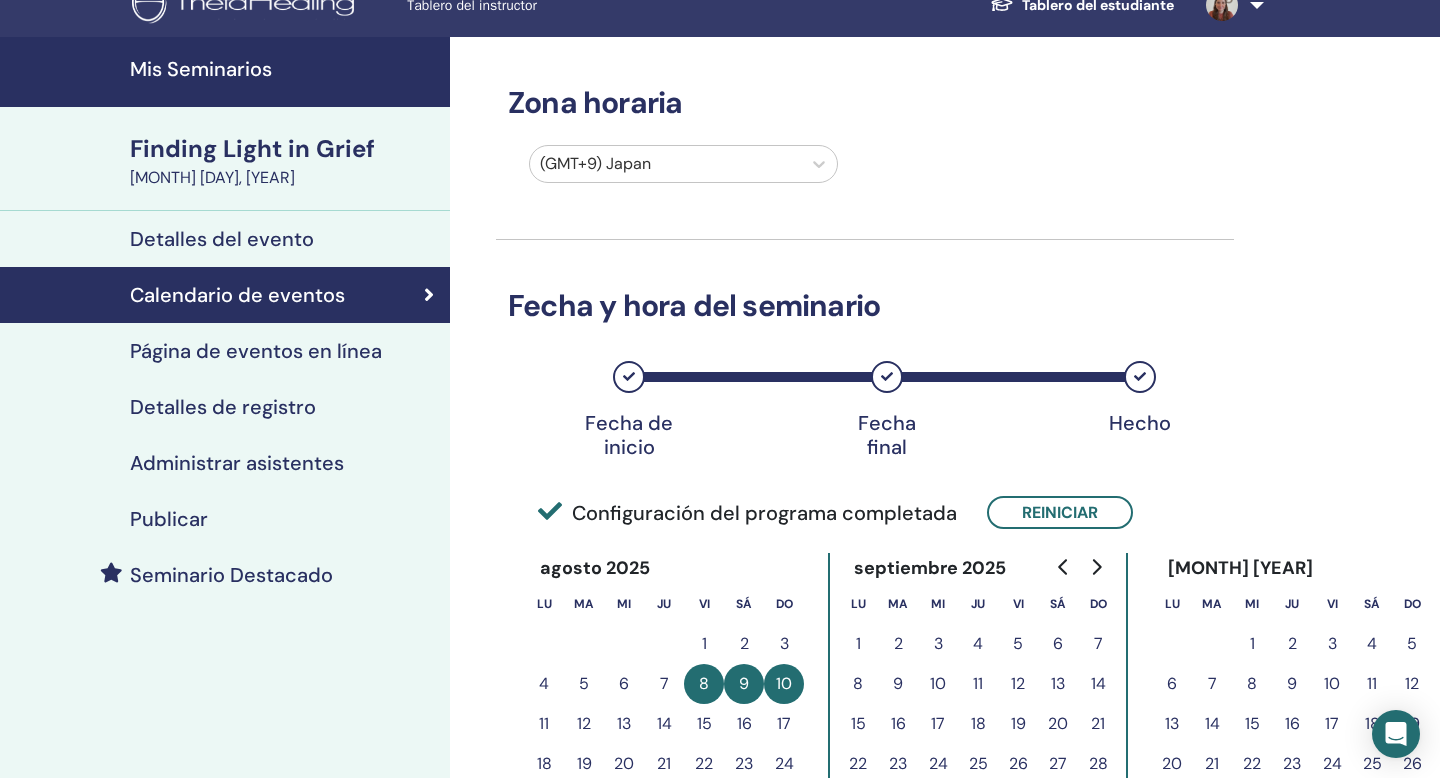 click on "Página de eventos en línea" at bounding box center (256, 351) 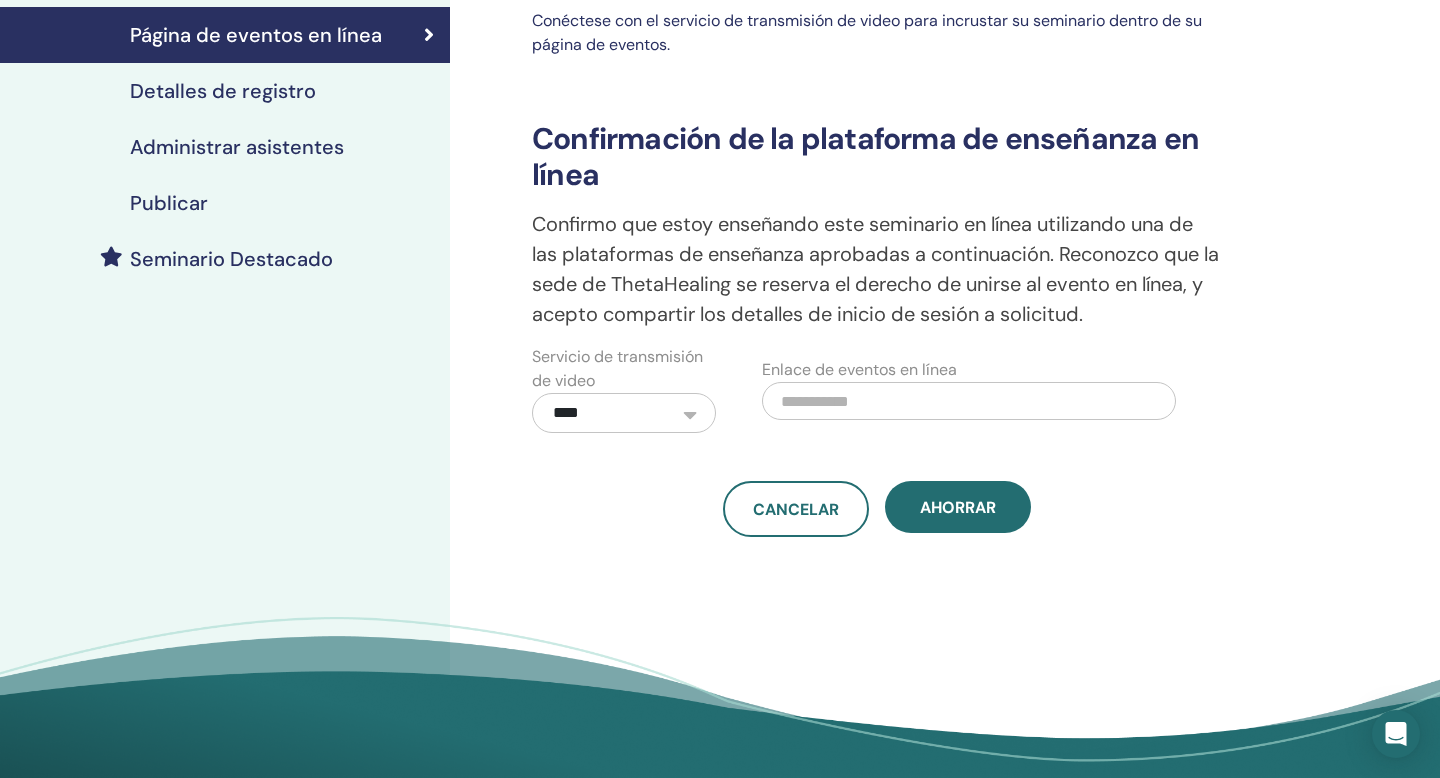scroll, scrollTop: 281, scrollLeft: 0, axis: vertical 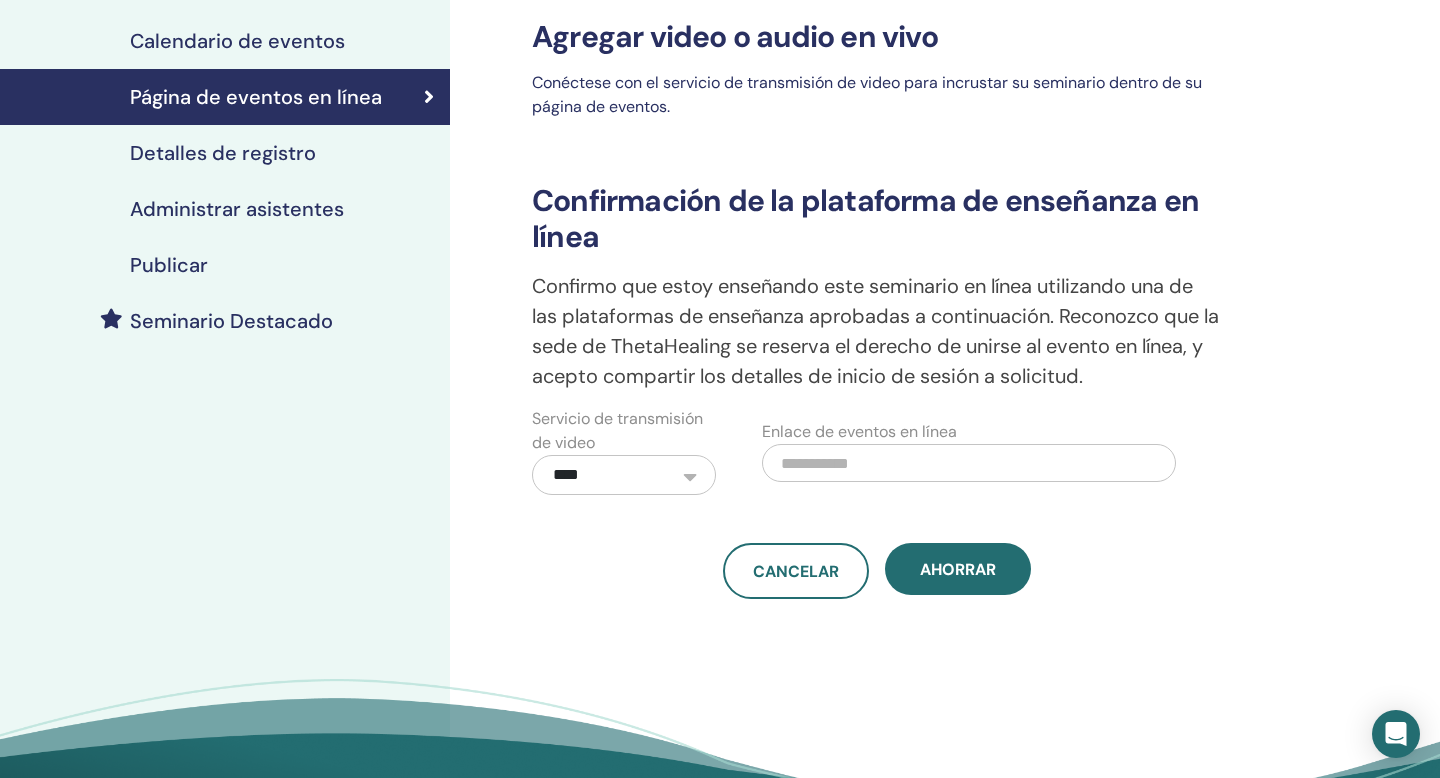 click on "Detalles de registro" at bounding box center (223, 153) 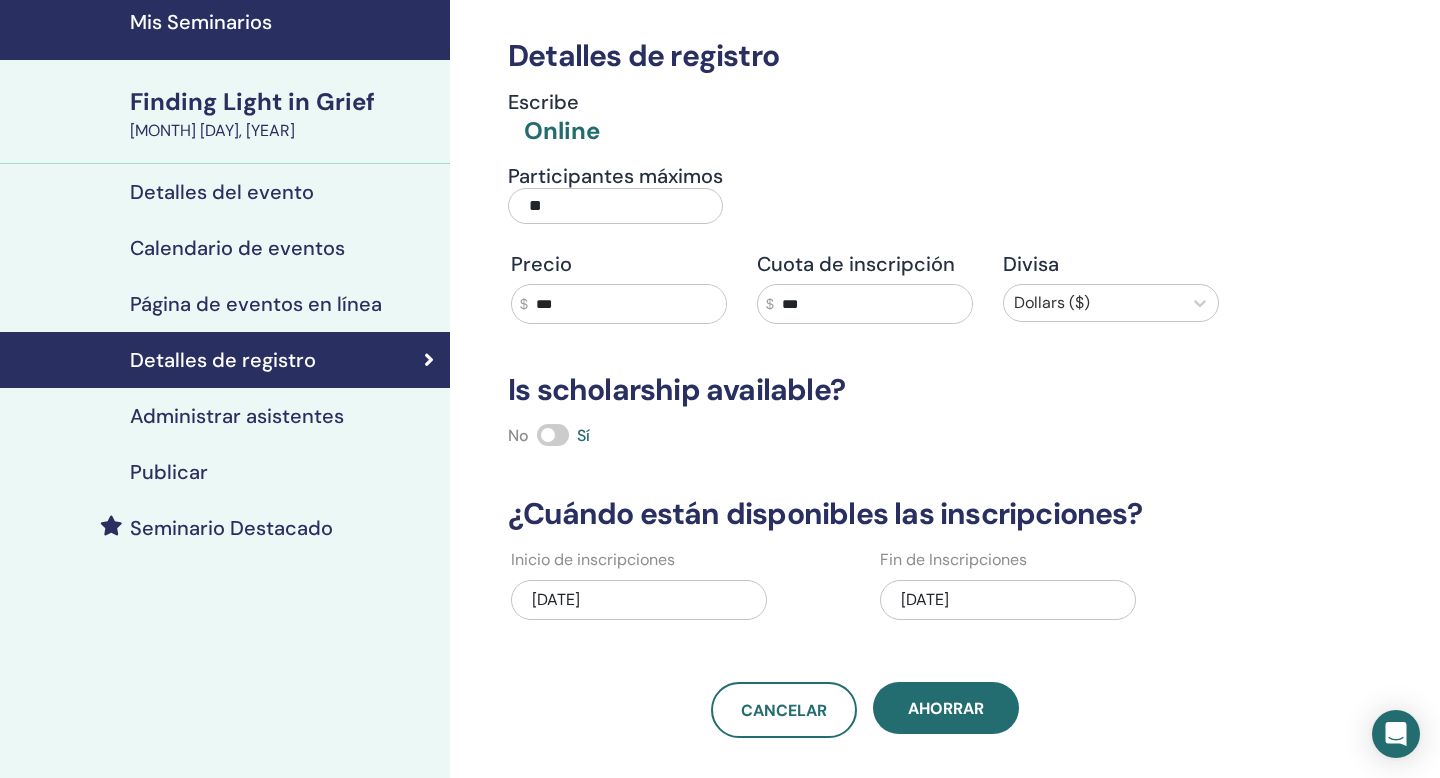scroll, scrollTop: 64, scrollLeft: 0, axis: vertical 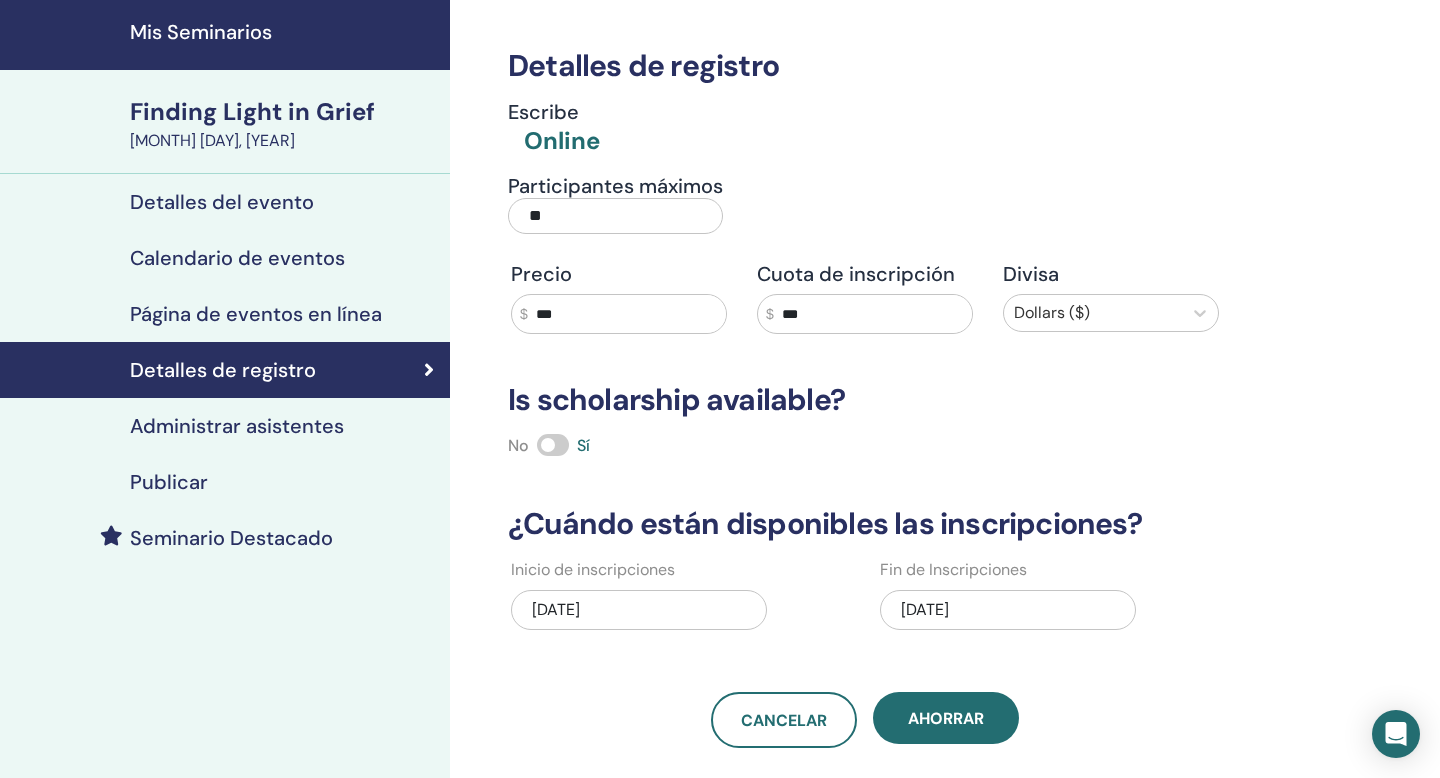 click on "***" at bounding box center [873, 314] 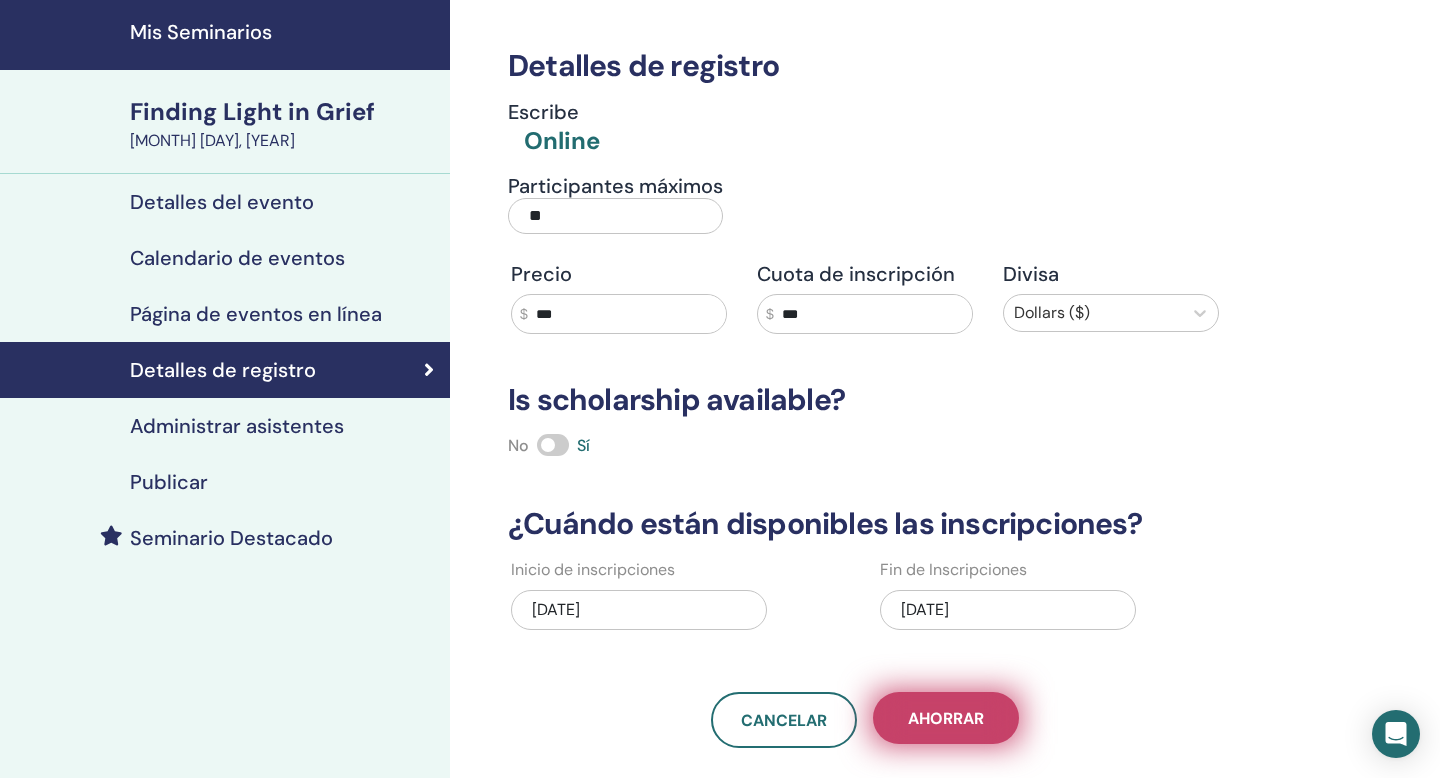 type on "***" 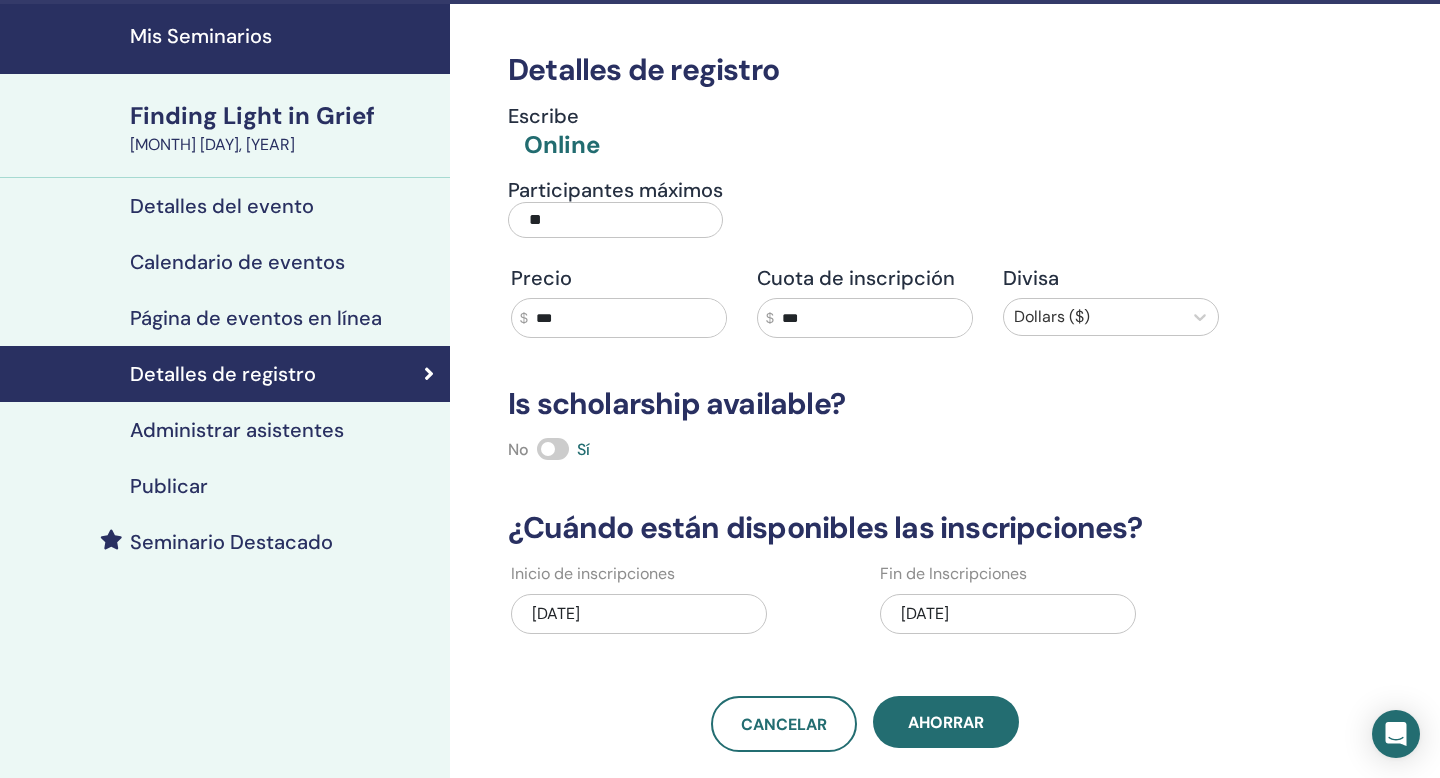 scroll, scrollTop: 0, scrollLeft: 0, axis: both 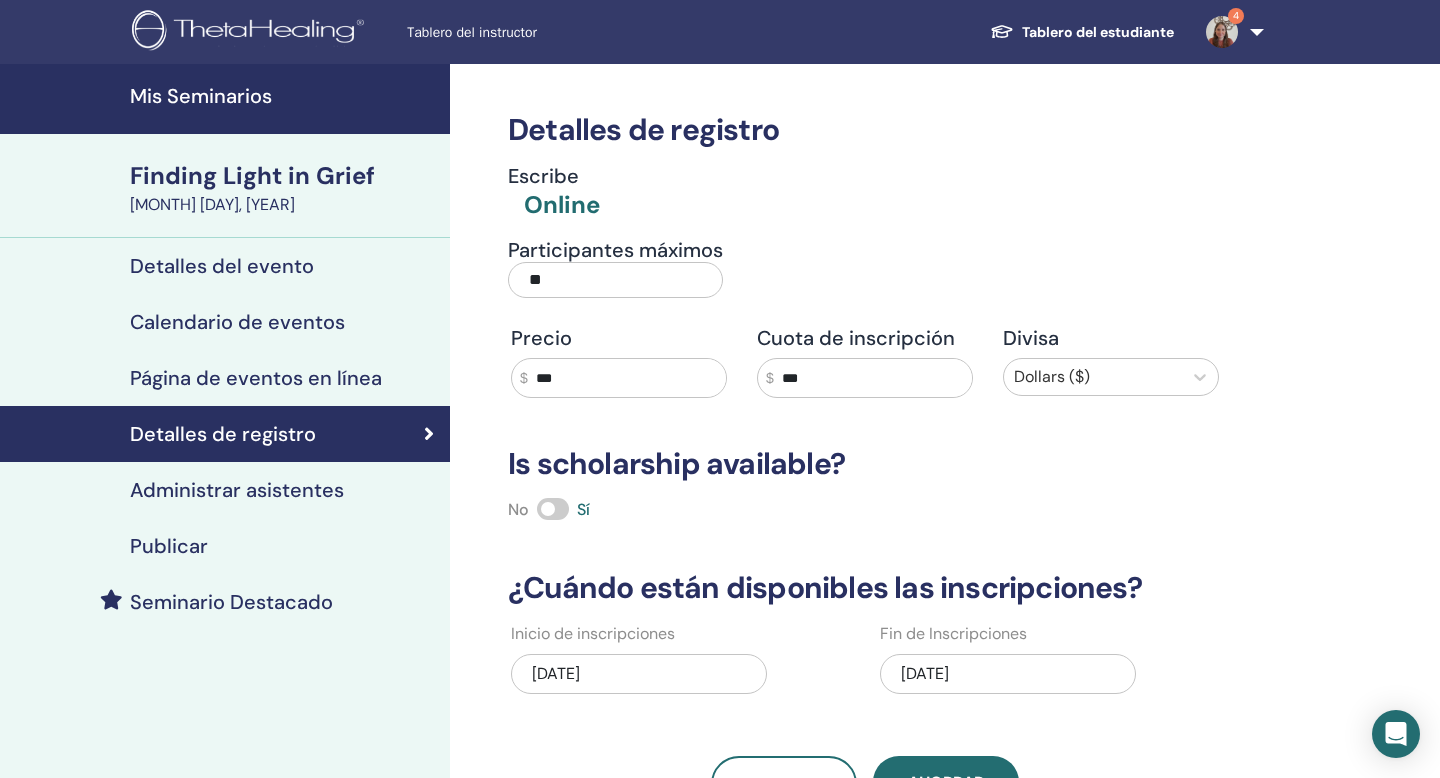 click on "Administrar asistentes" at bounding box center [237, 490] 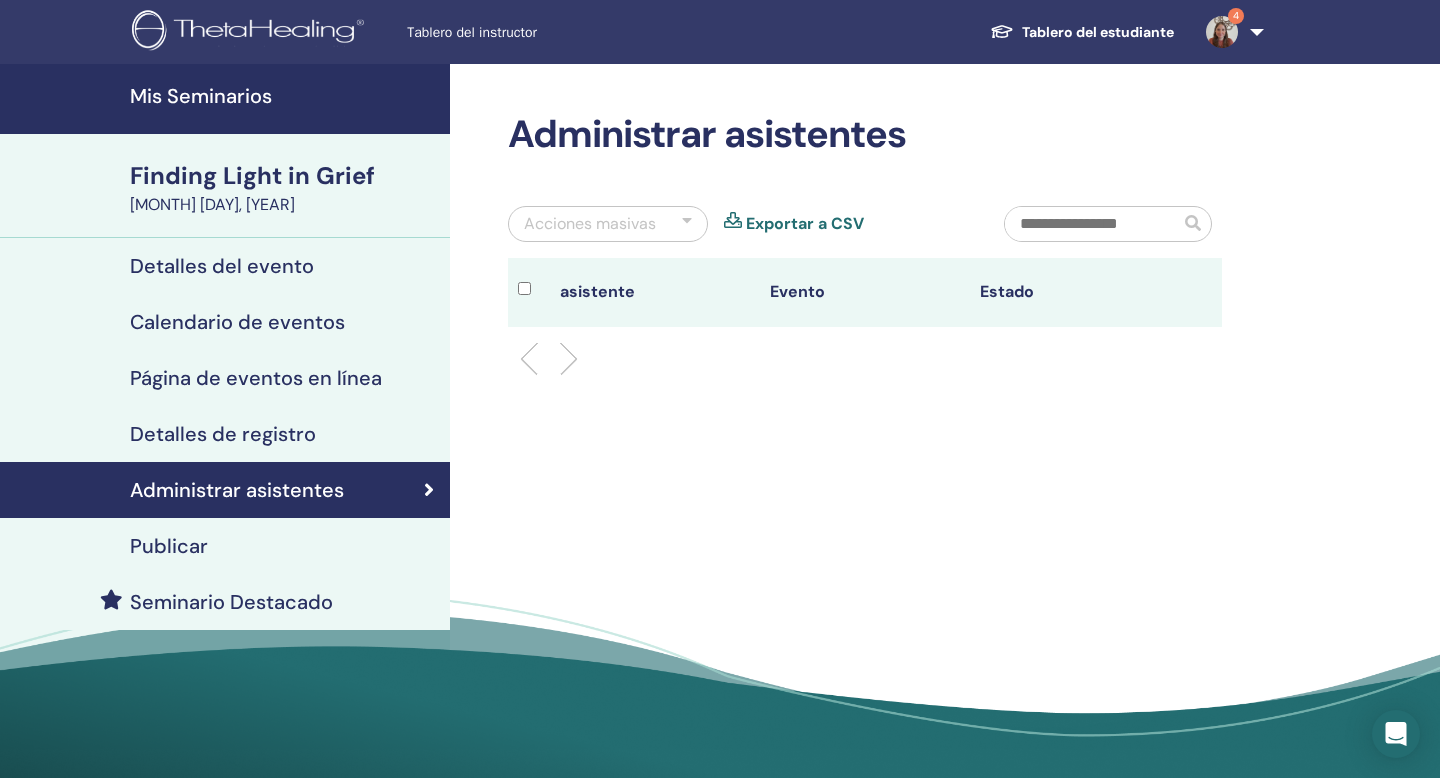 click on "Detalles del evento" at bounding box center [222, 266] 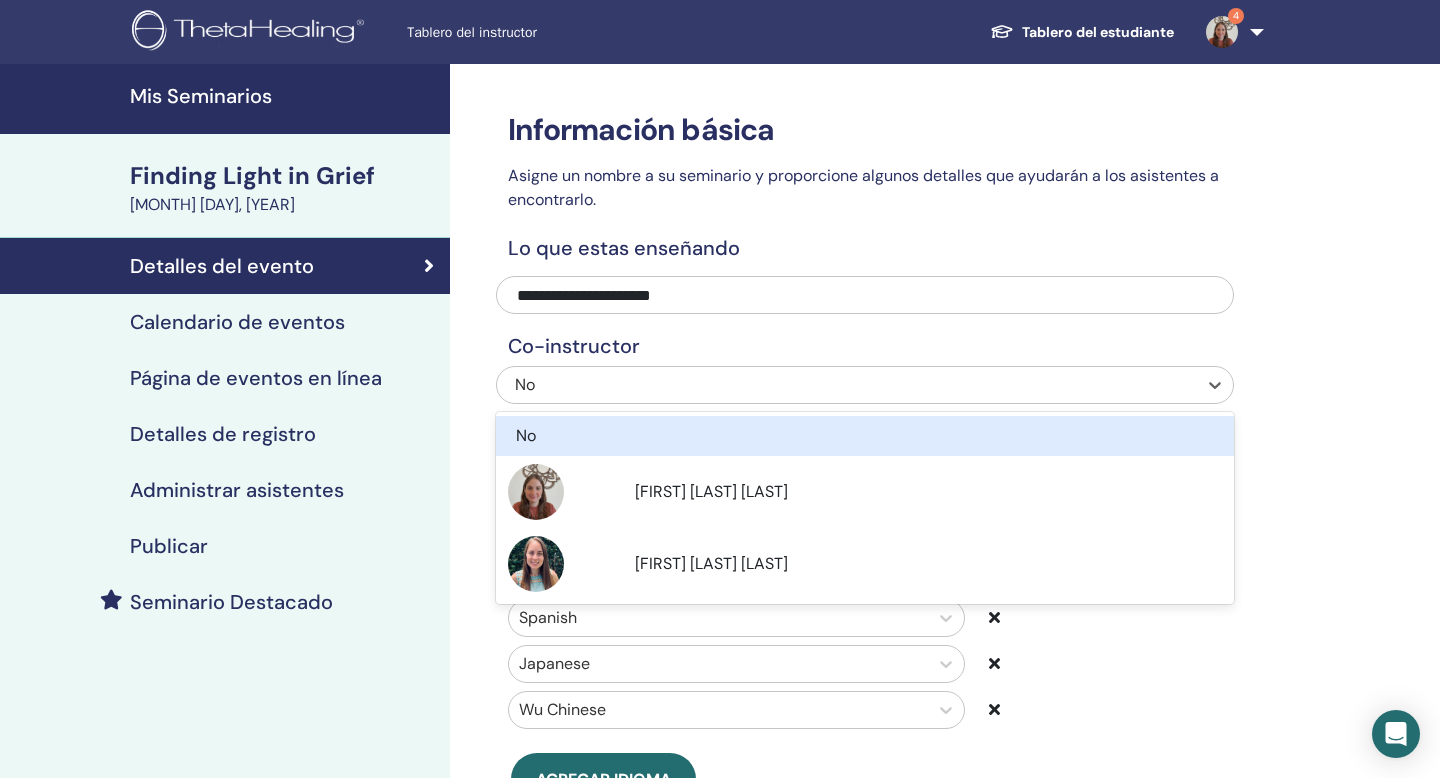 click on "No" at bounding box center (794, 385) 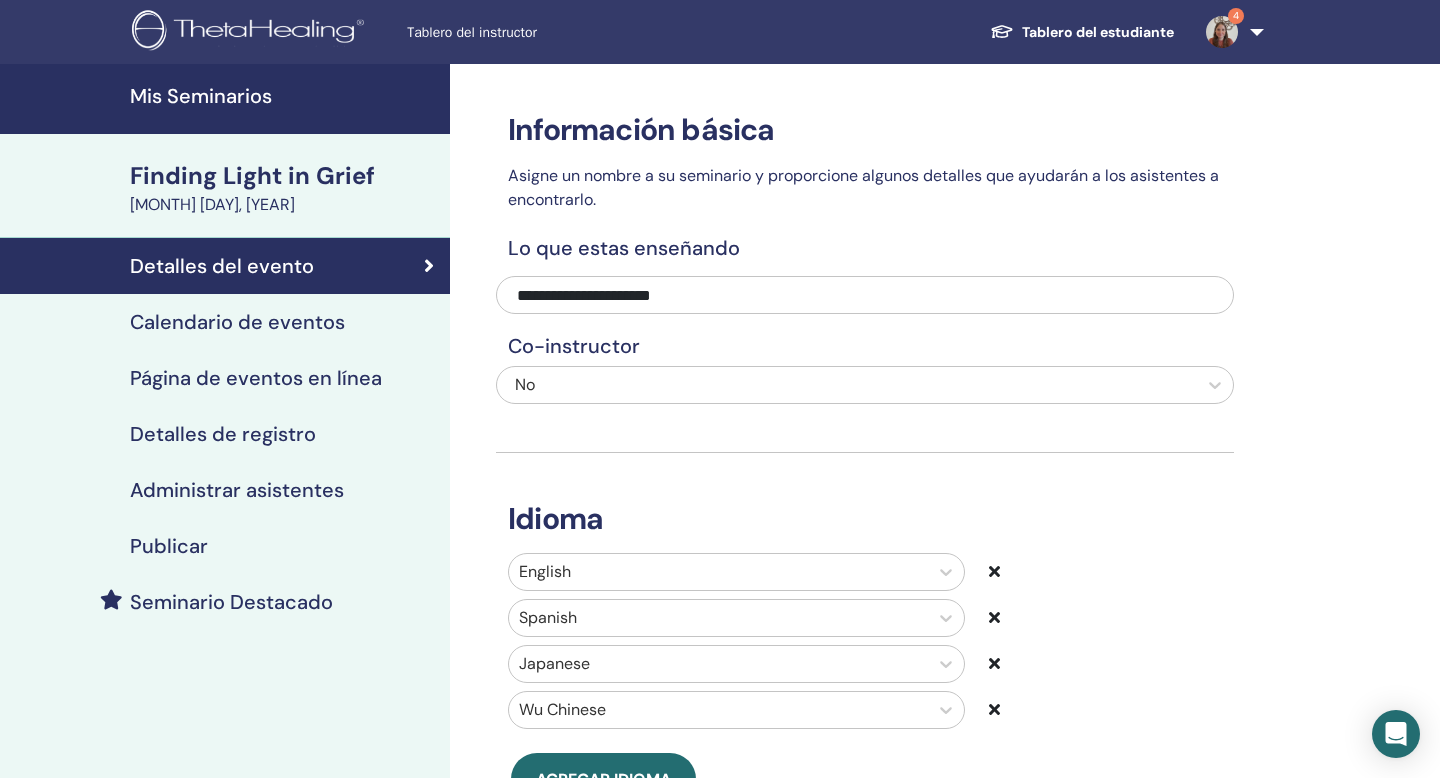 click on "**********" at bounding box center (930, 732) 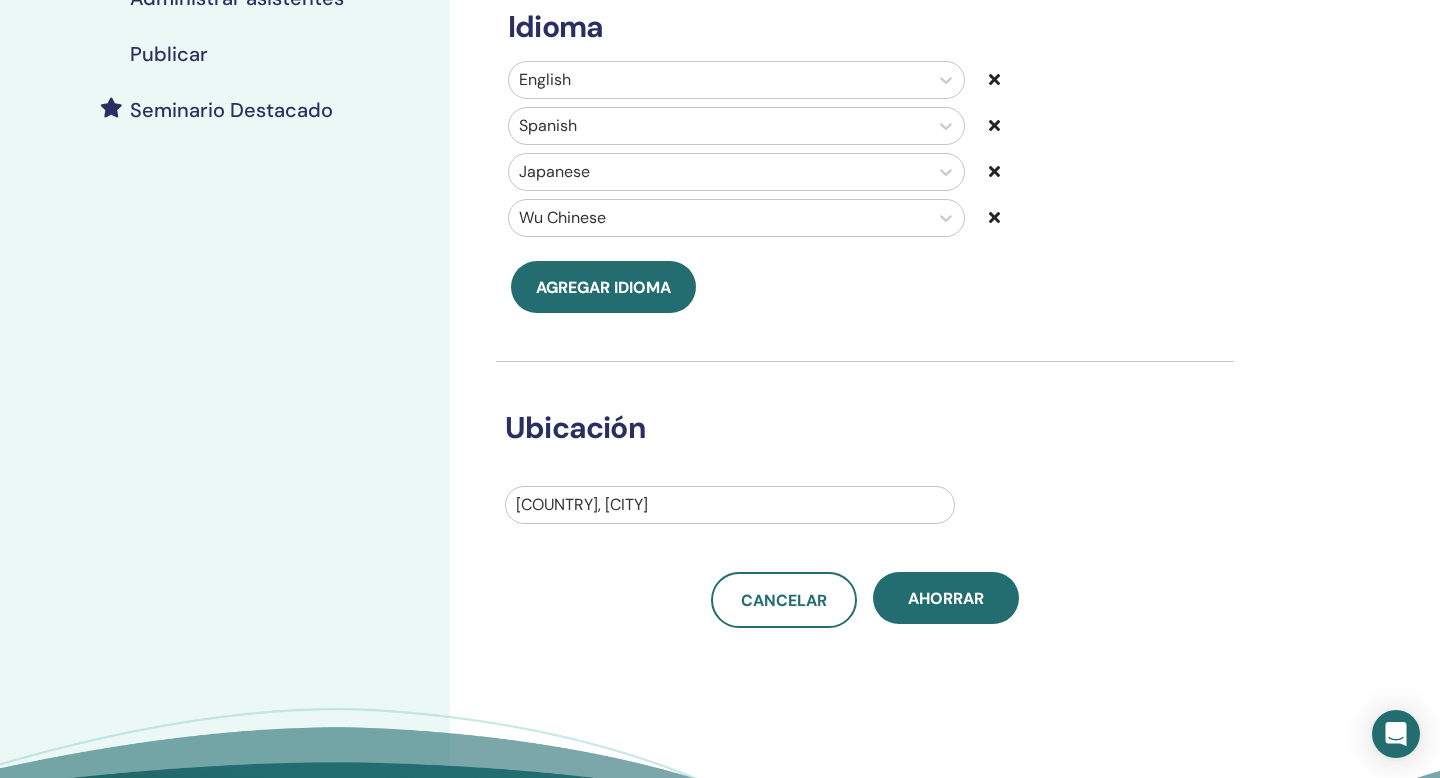 scroll, scrollTop: 593, scrollLeft: 0, axis: vertical 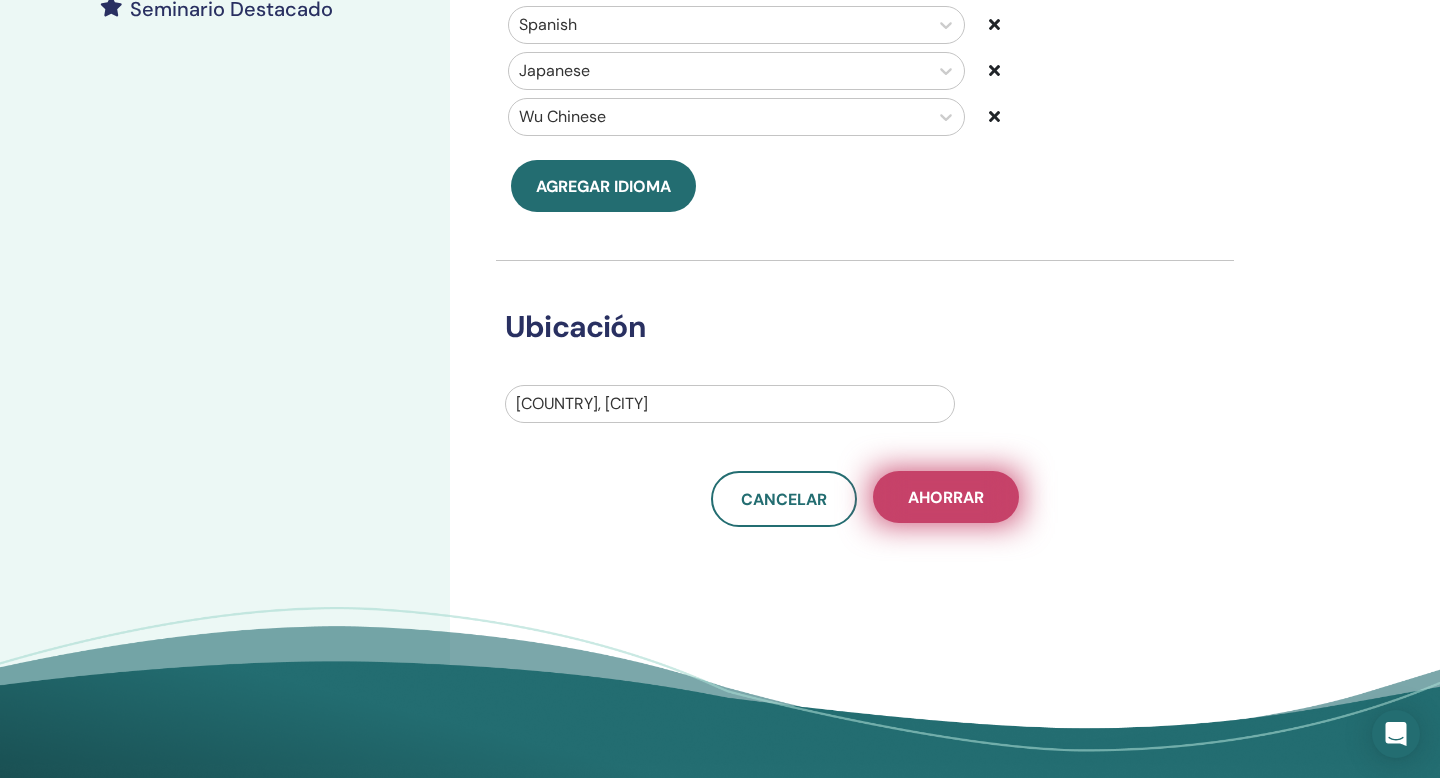 click on "Ahorrar" at bounding box center (946, 497) 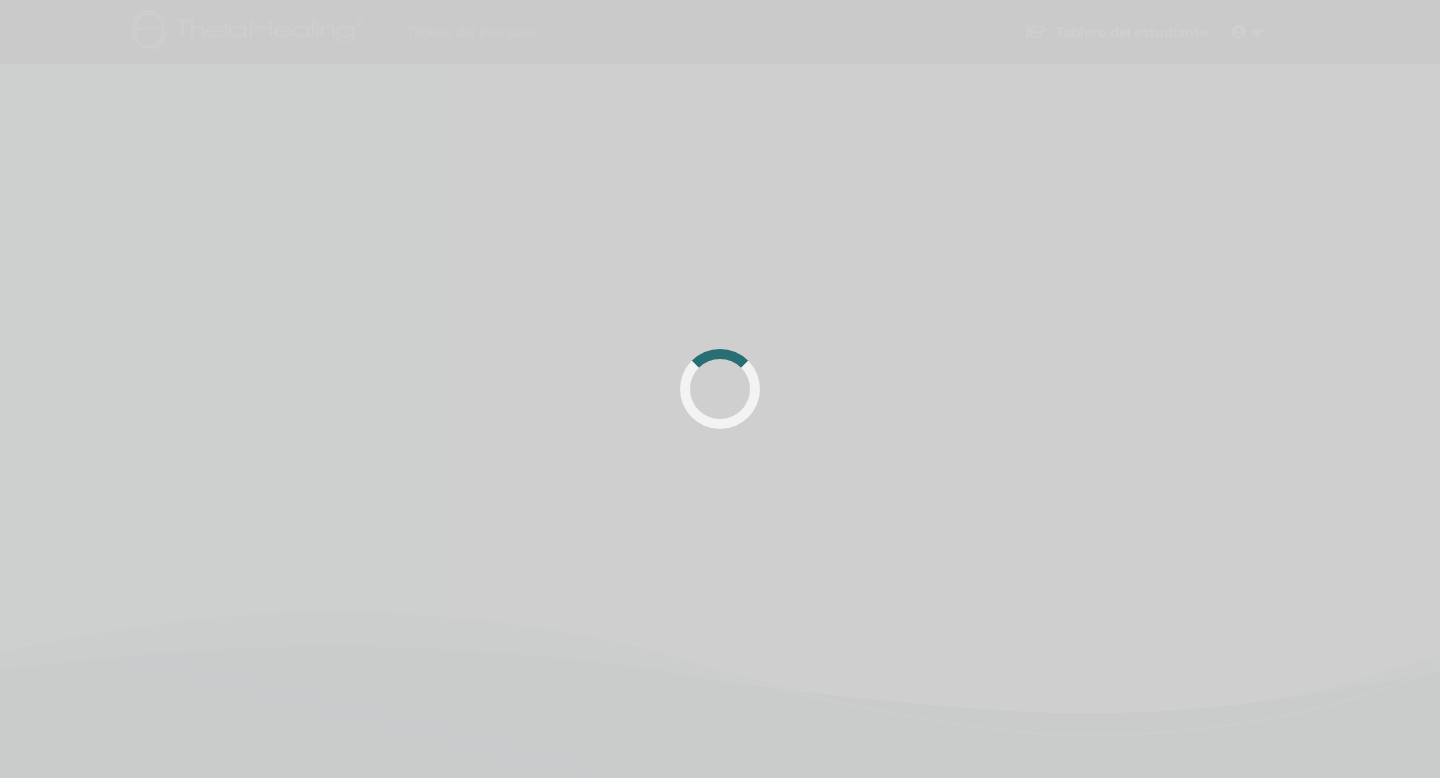 scroll, scrollTop: 476, scrollLeft: 0, axis: vertical 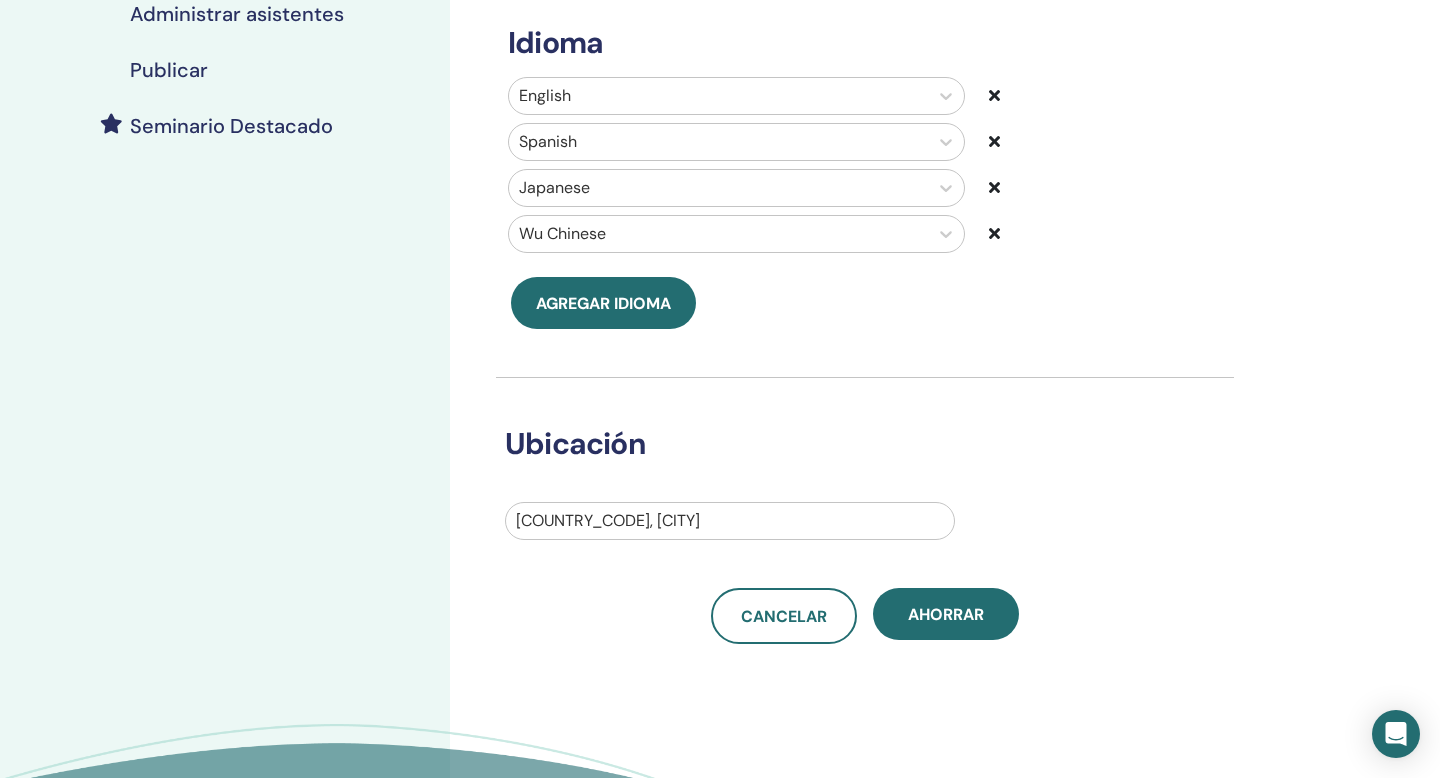 click on "Publicar" at bounding box center [169, 70] 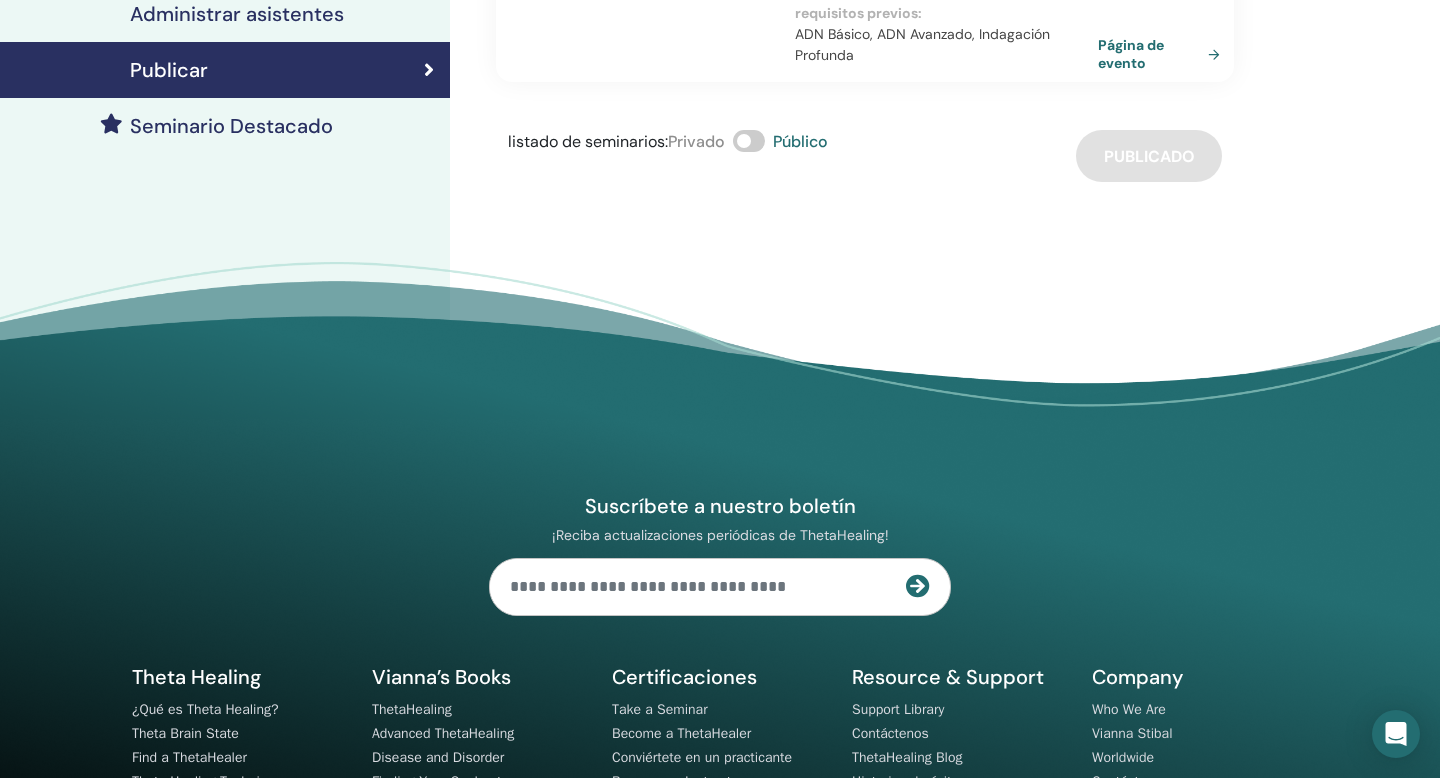 click on "Página de evento" at bounding box center (1163, 54) 